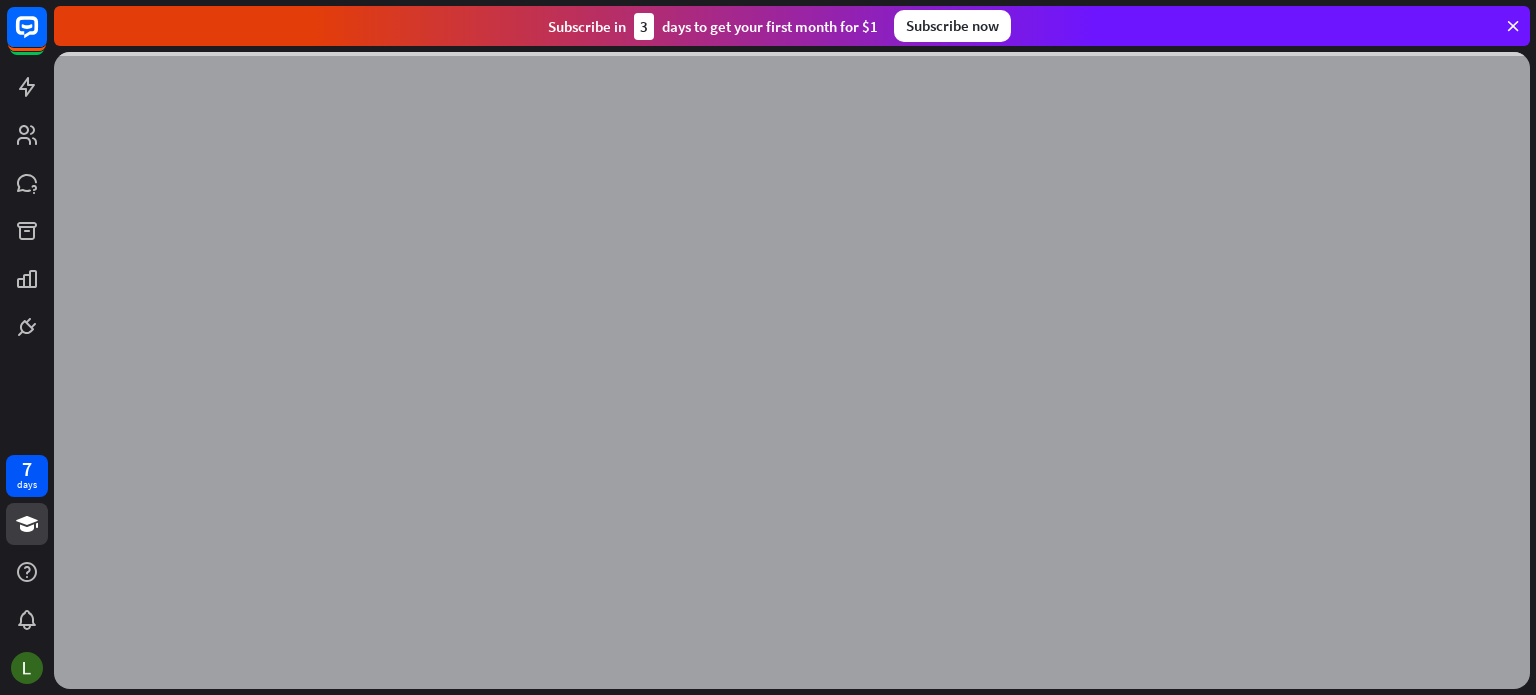 scroll, scrollTop: 0, scrollLeft: 0, axis: both 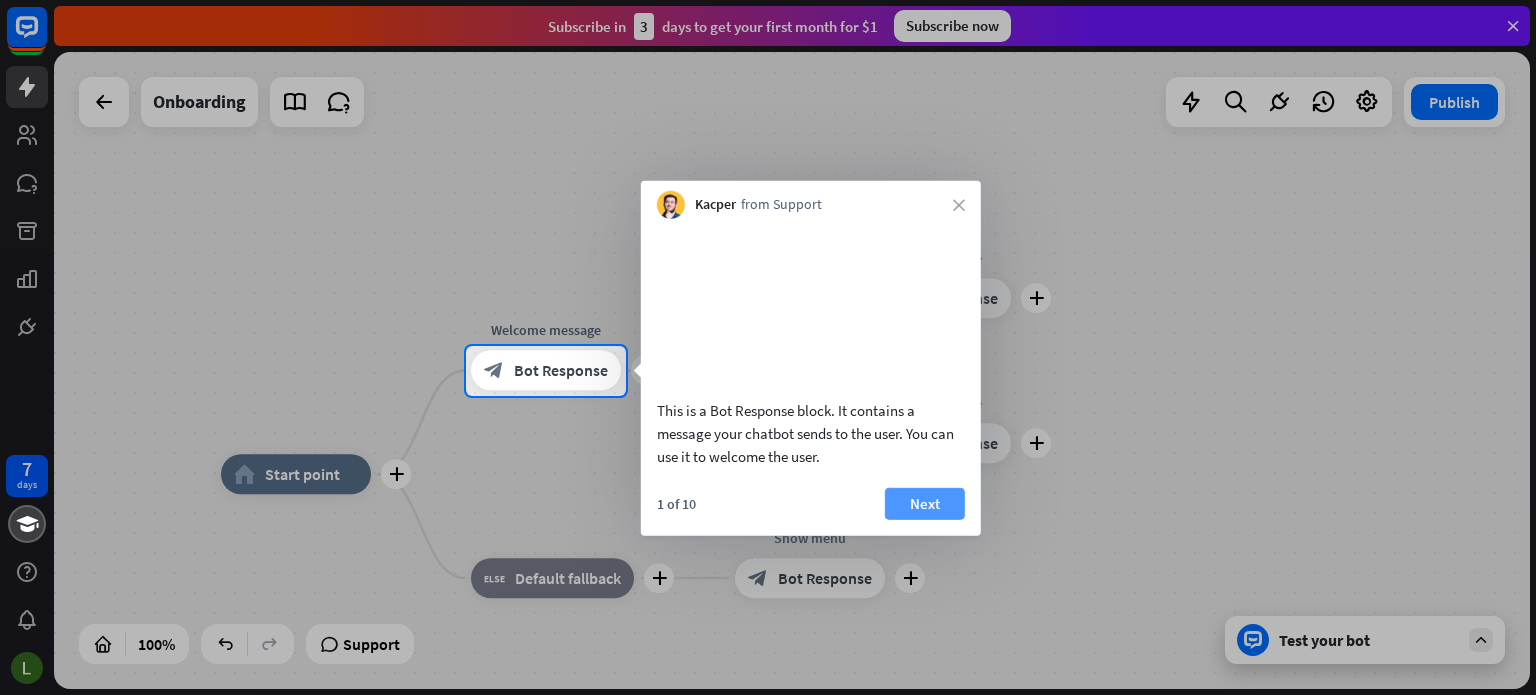 click on "Next" at bounding box center (925, 503) 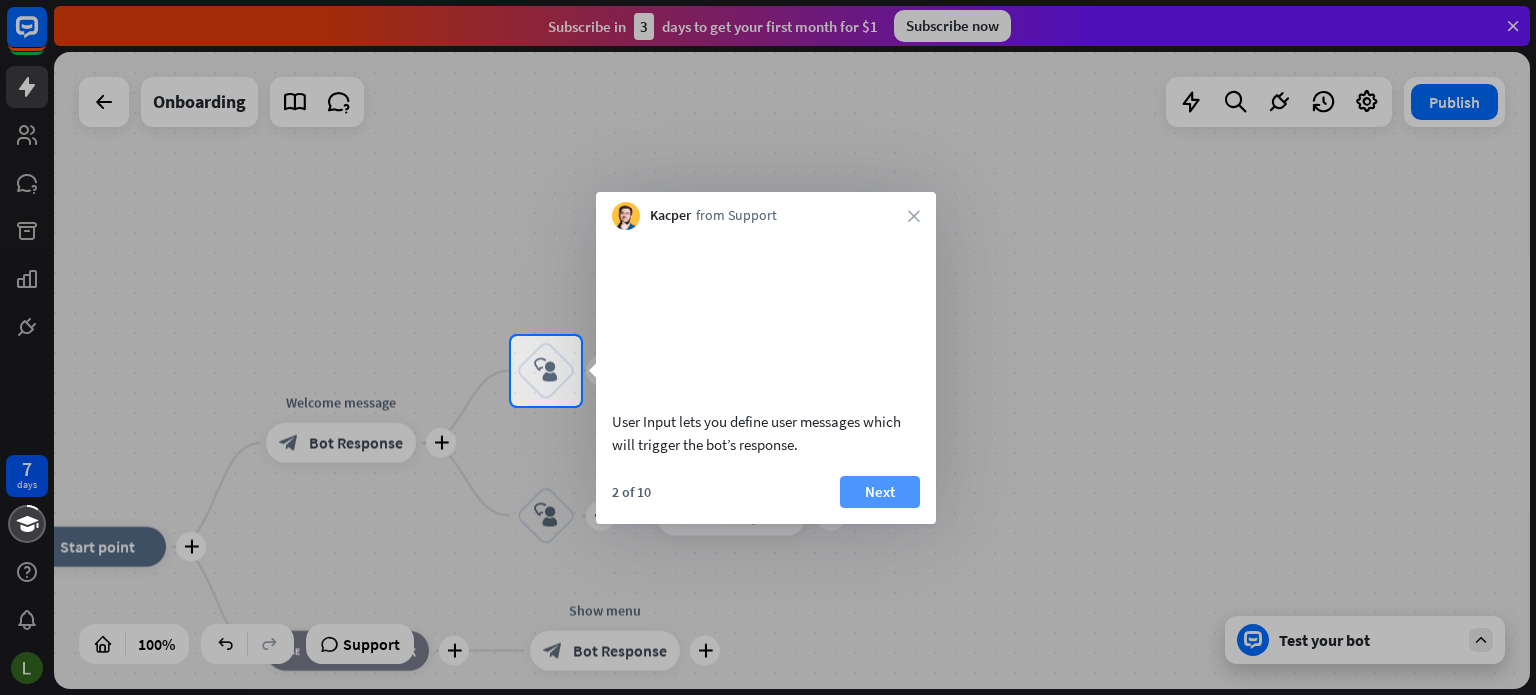 click on "Next" at bounding box center (880, 492) 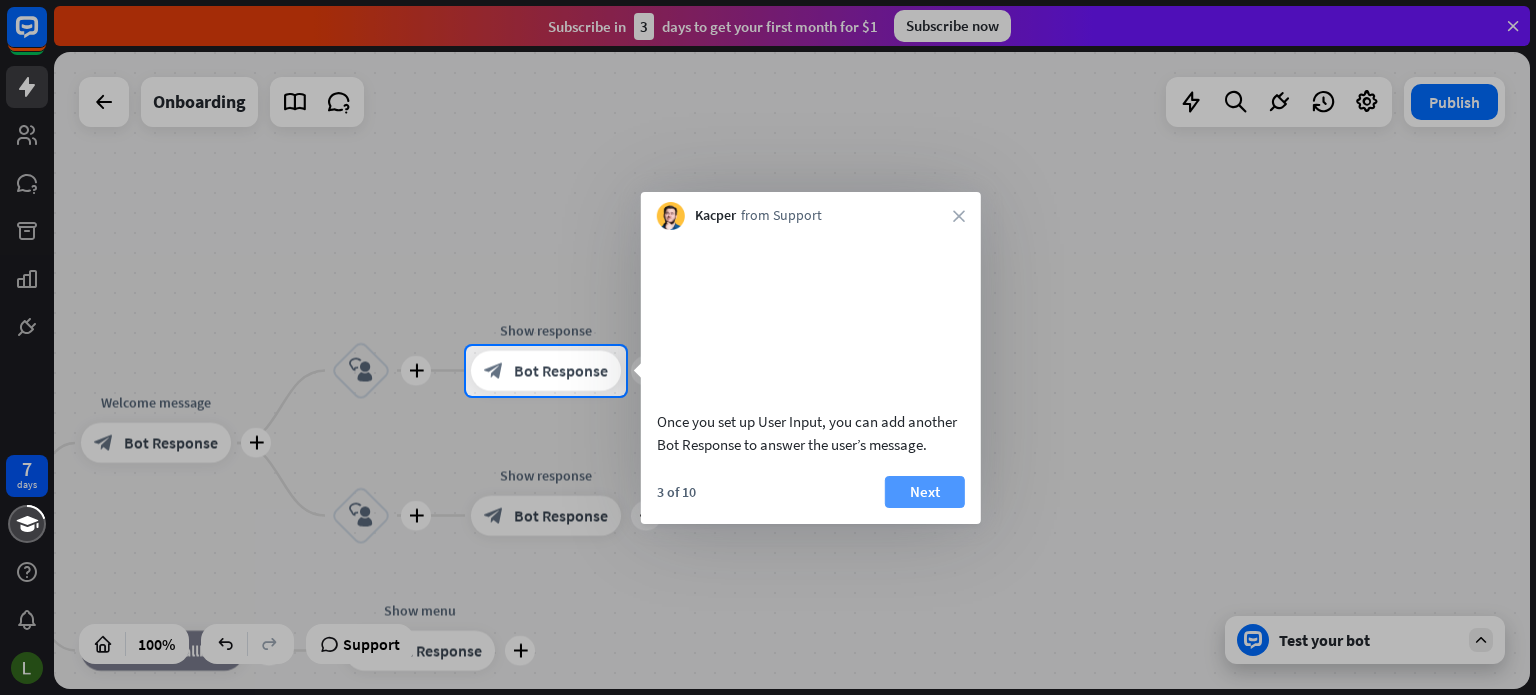 click on "Next" at bounding box center (925, 492) 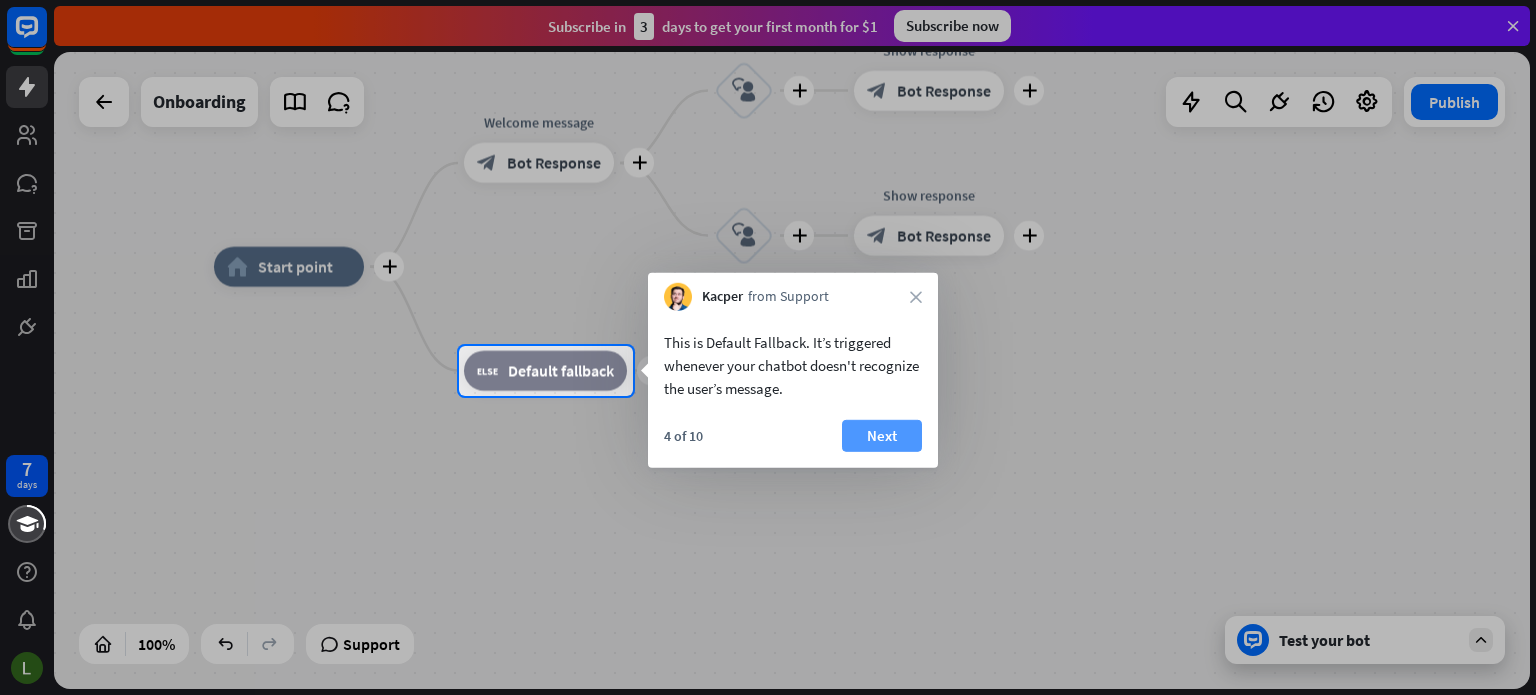 click on "Next" at bounding box center (882, 436) 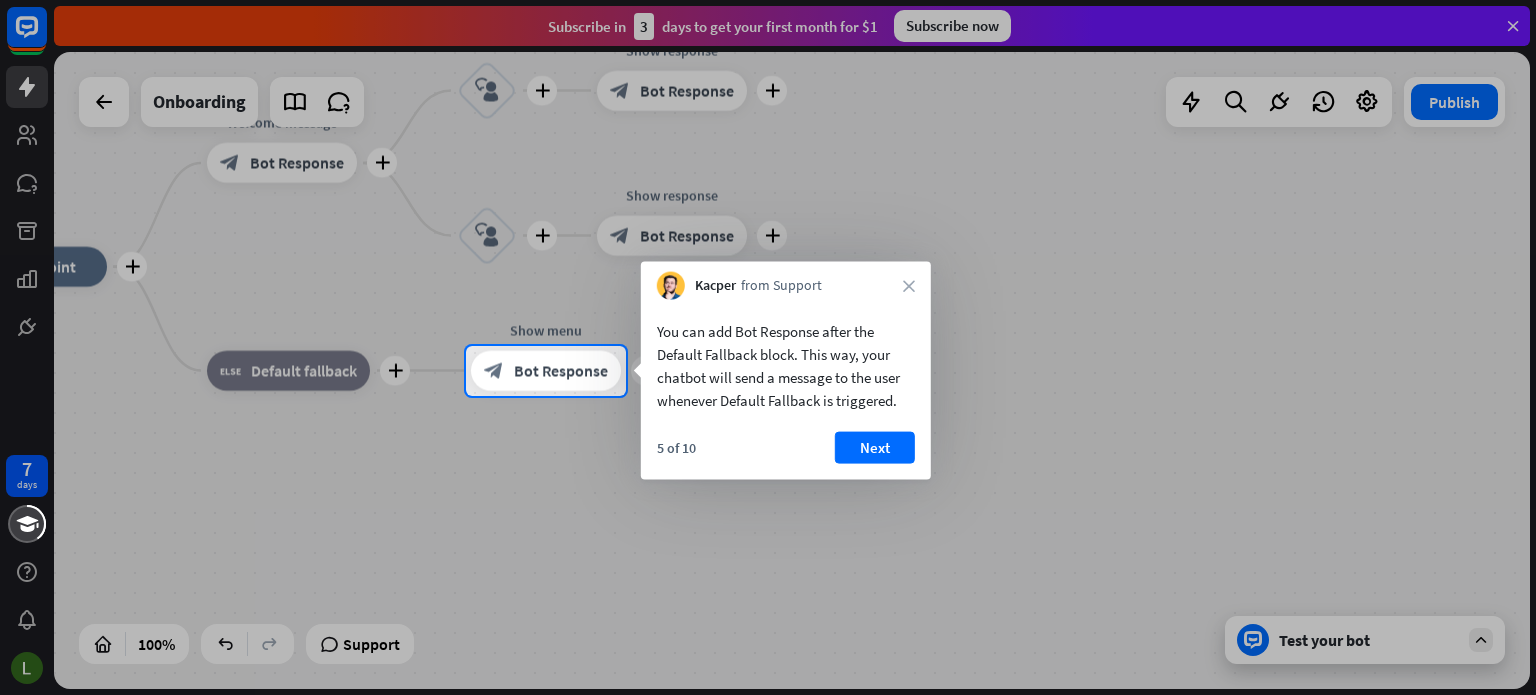 click on "Kacper
from Support
close" at bounding box center [786, 281] 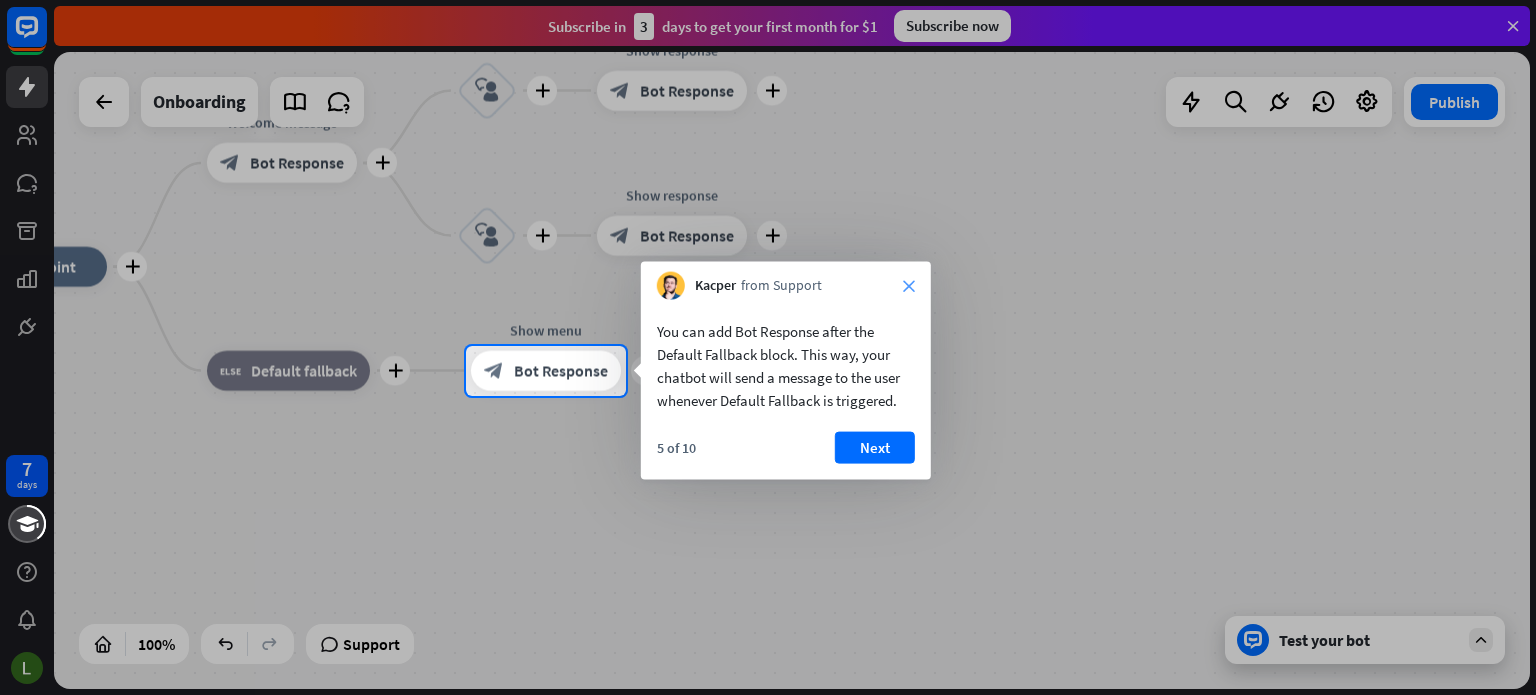 click on "close" at bounding box center (909, 286) 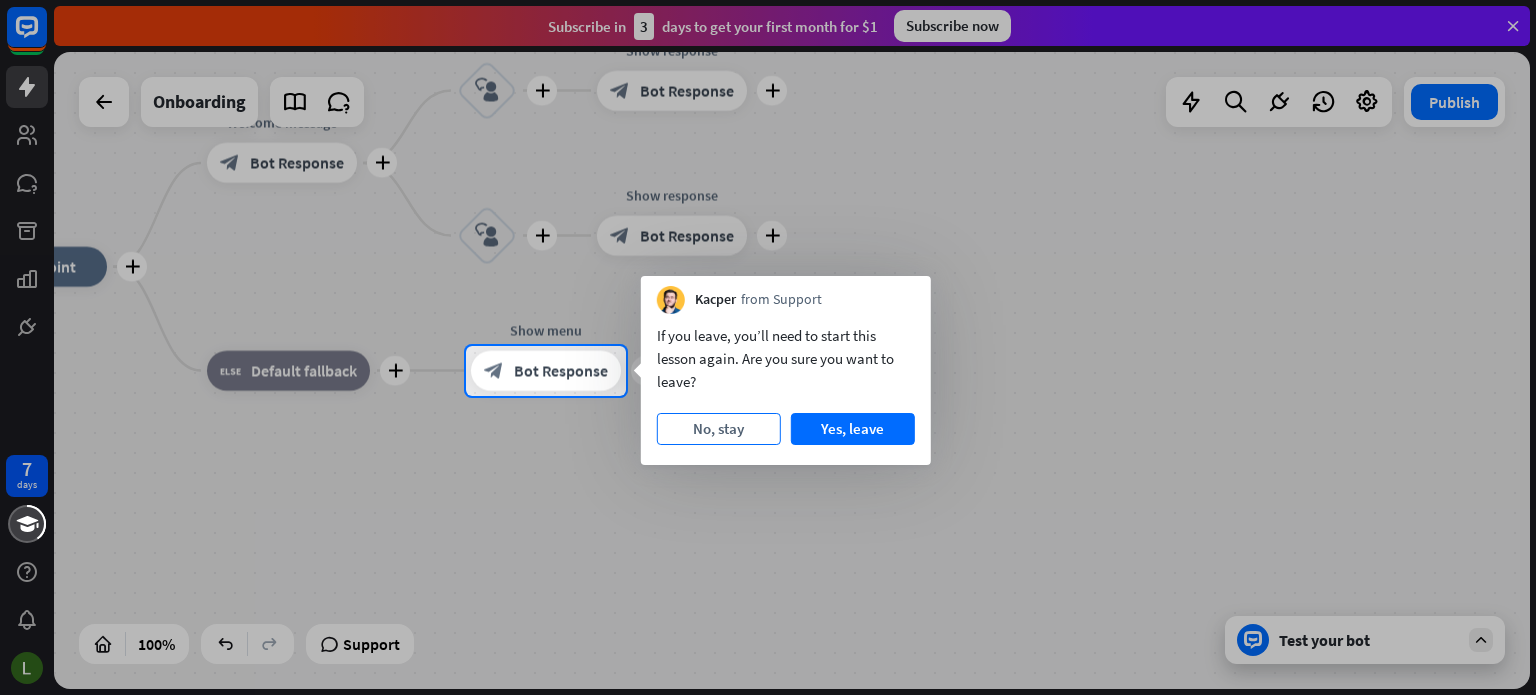 click on "No, stay" at bounding box center (719, 429) 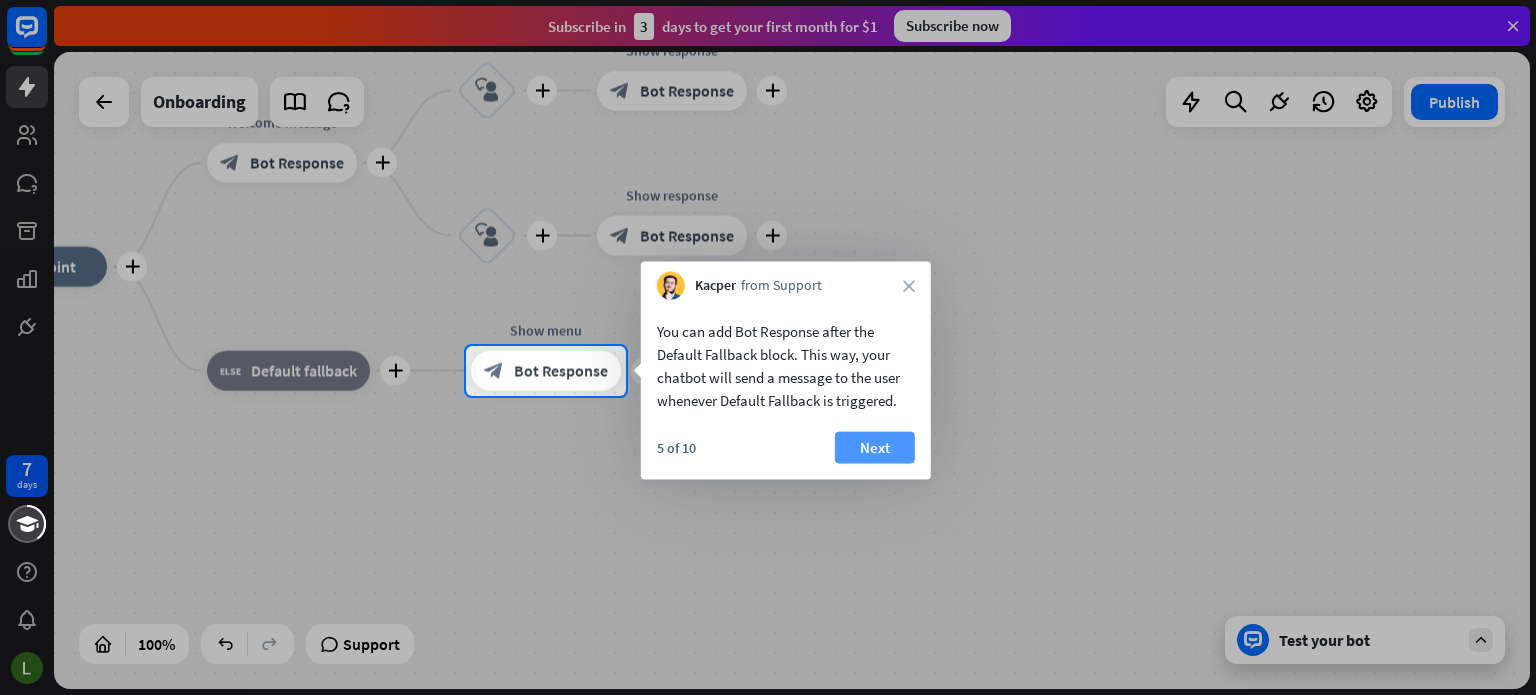 click on "Next" at bounding box center [875, 448] 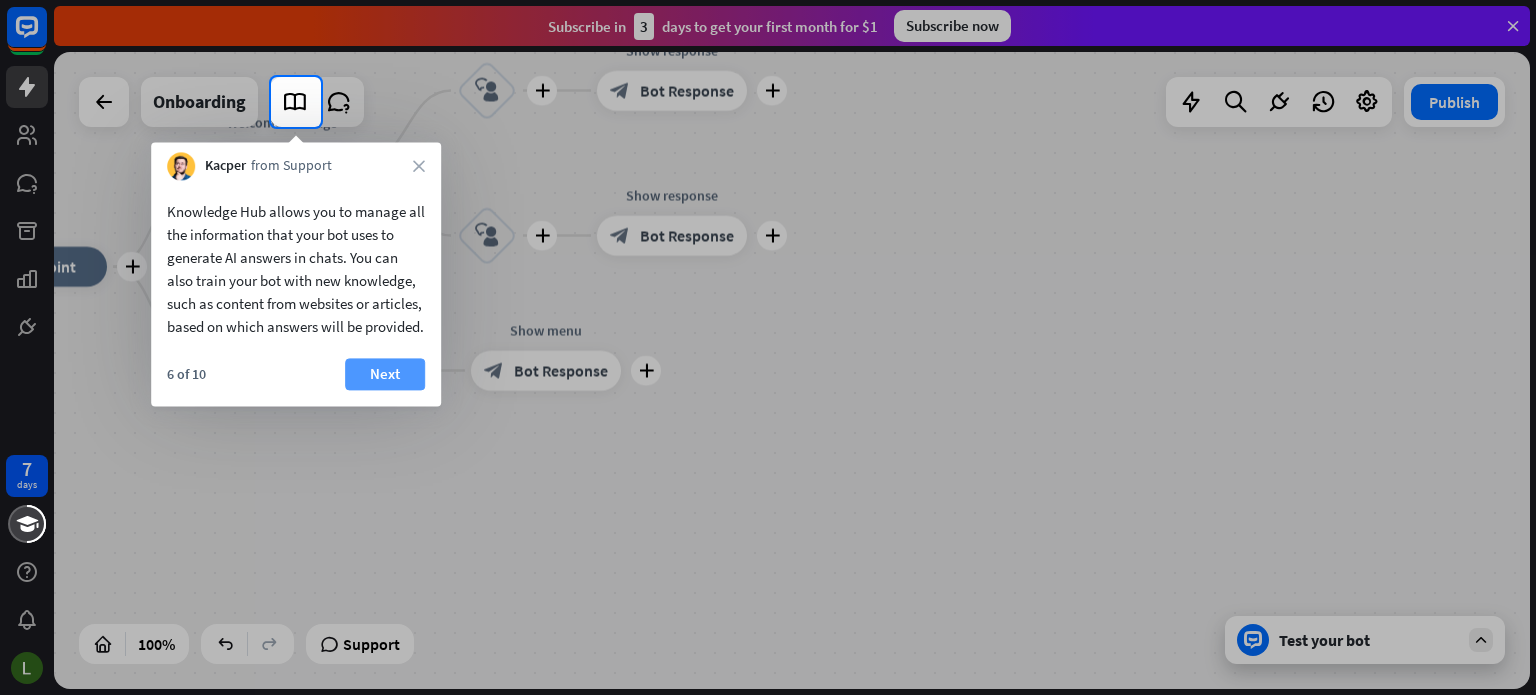 click on "Next" at bounding box center [385, 374] 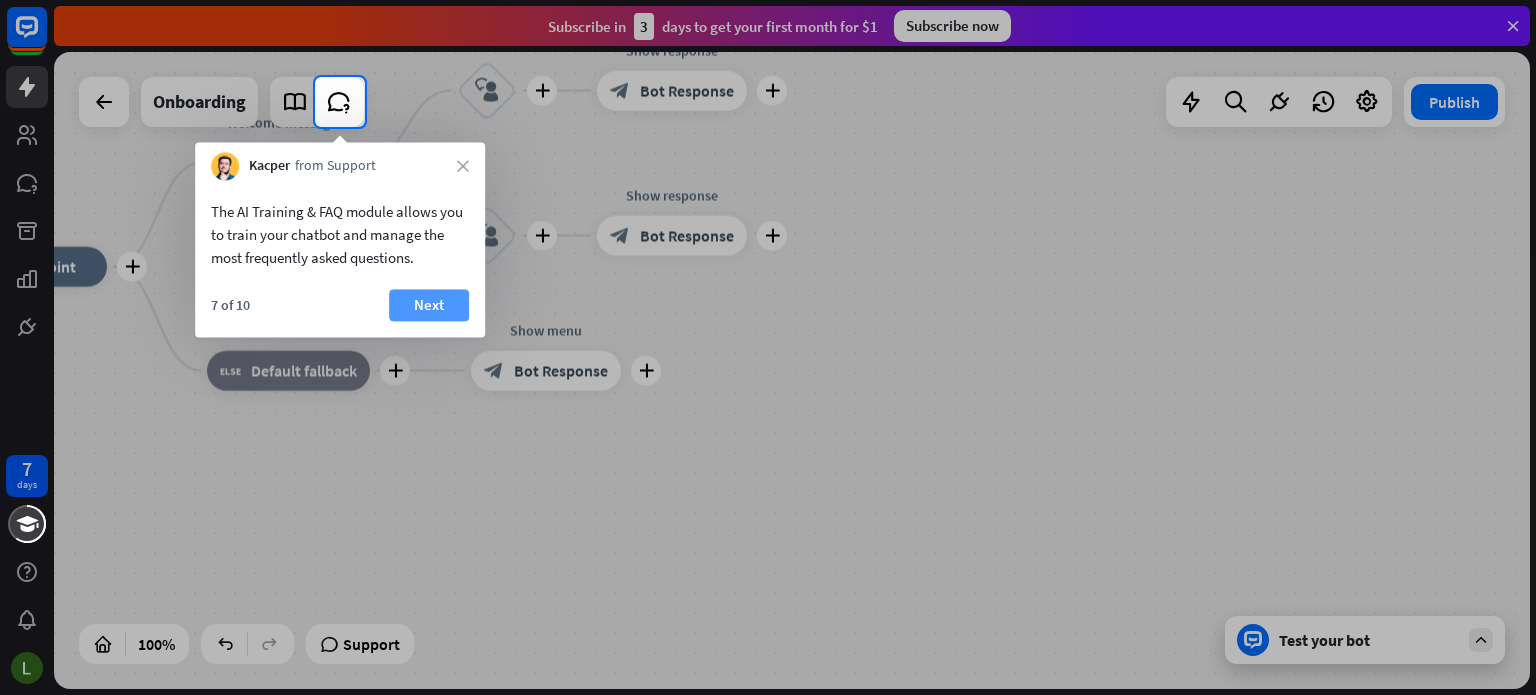click on "Next" at bounding box center (429, 305) 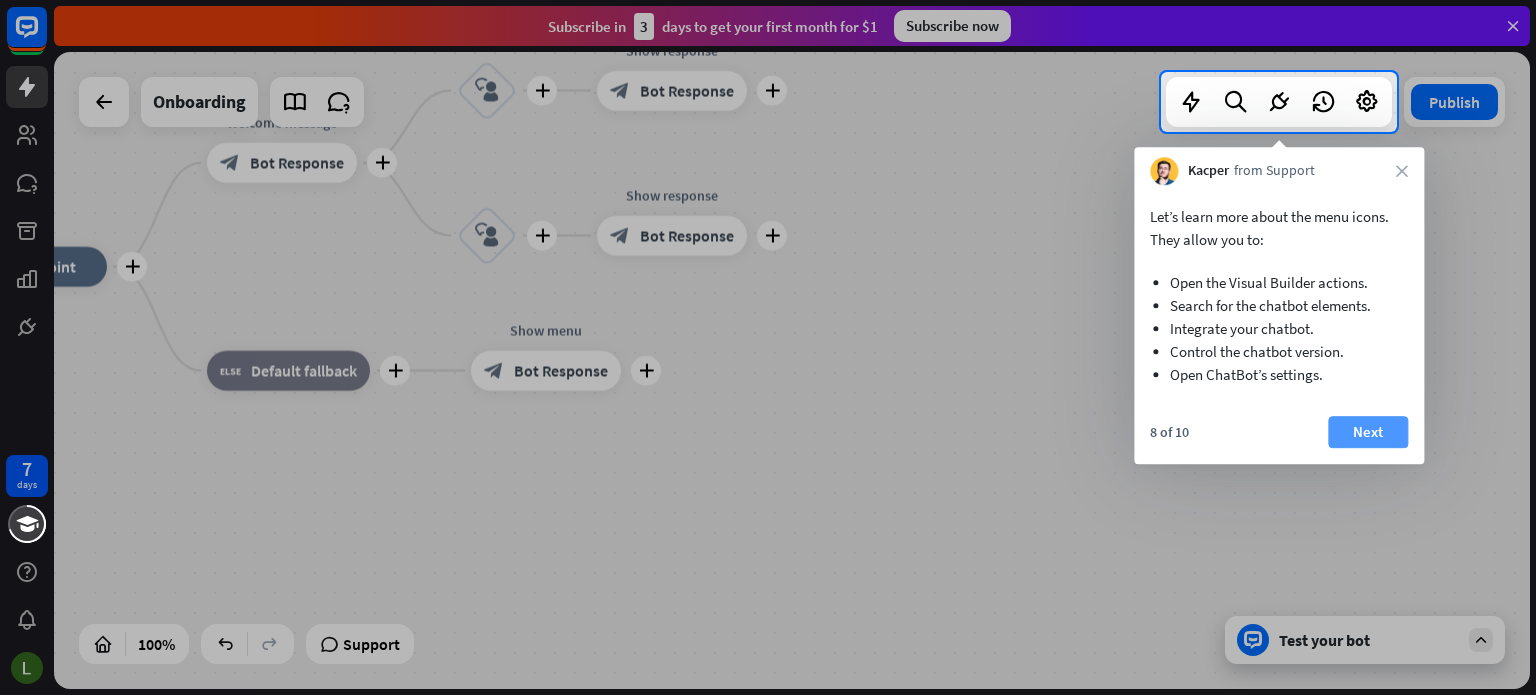 click on "Next" at bounding box center [1368, 432] 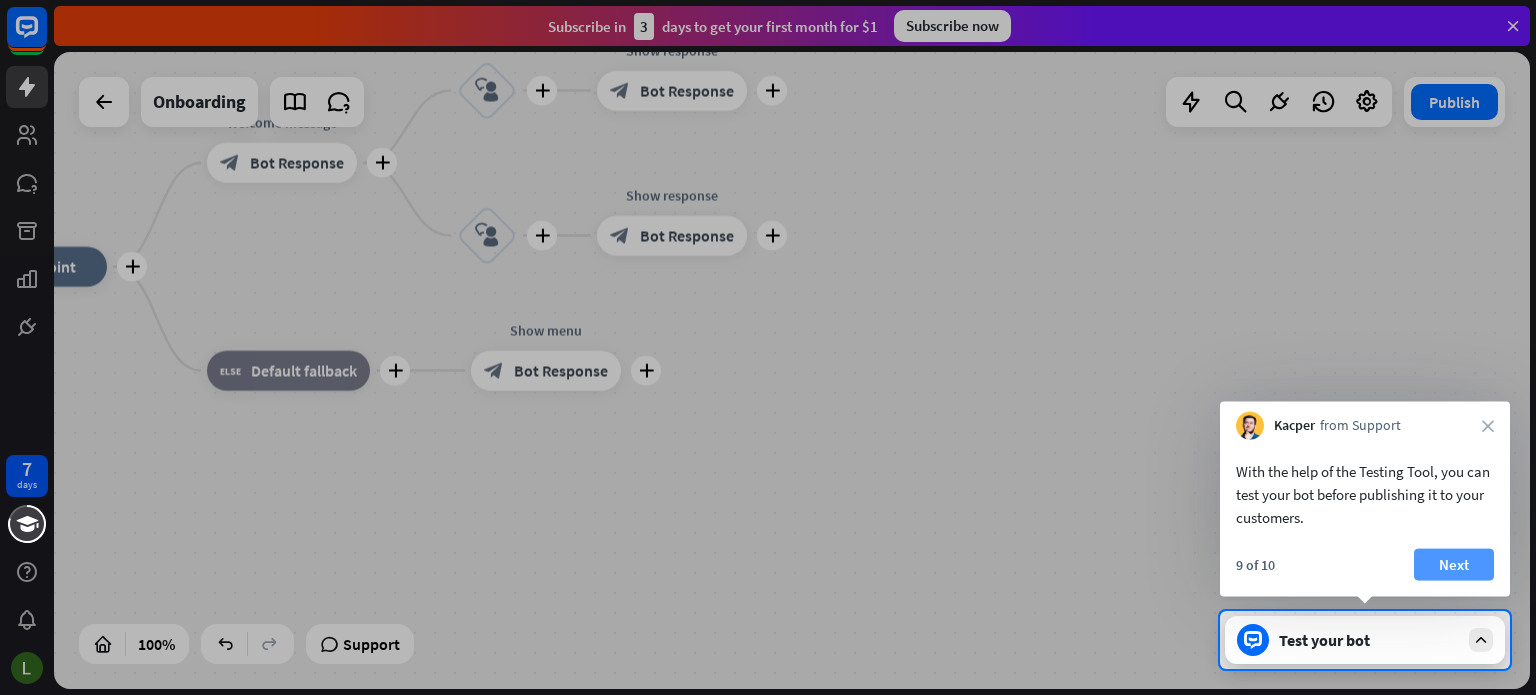 click on "Next" at bounding box center (1454, 565) 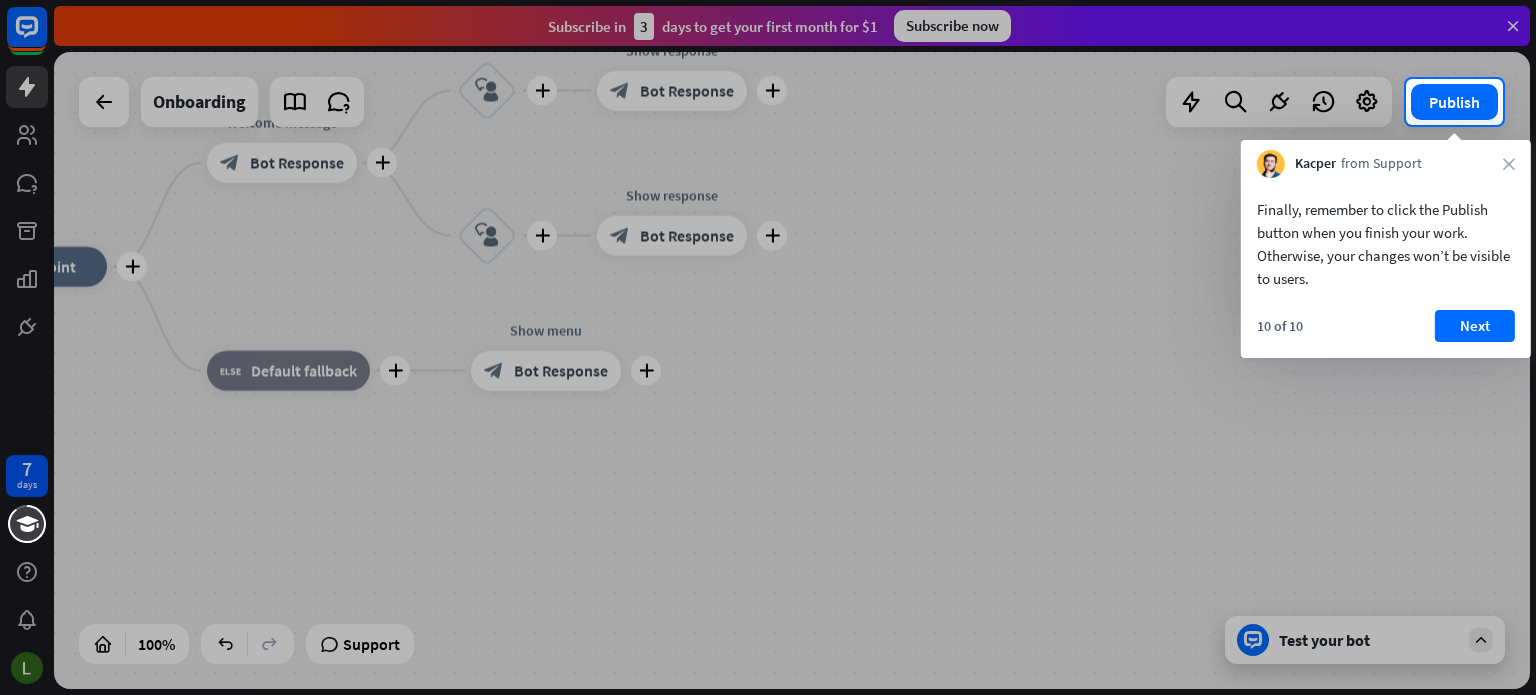 click on "Kacper
from Support
close" at bounding box center [1386, 159] 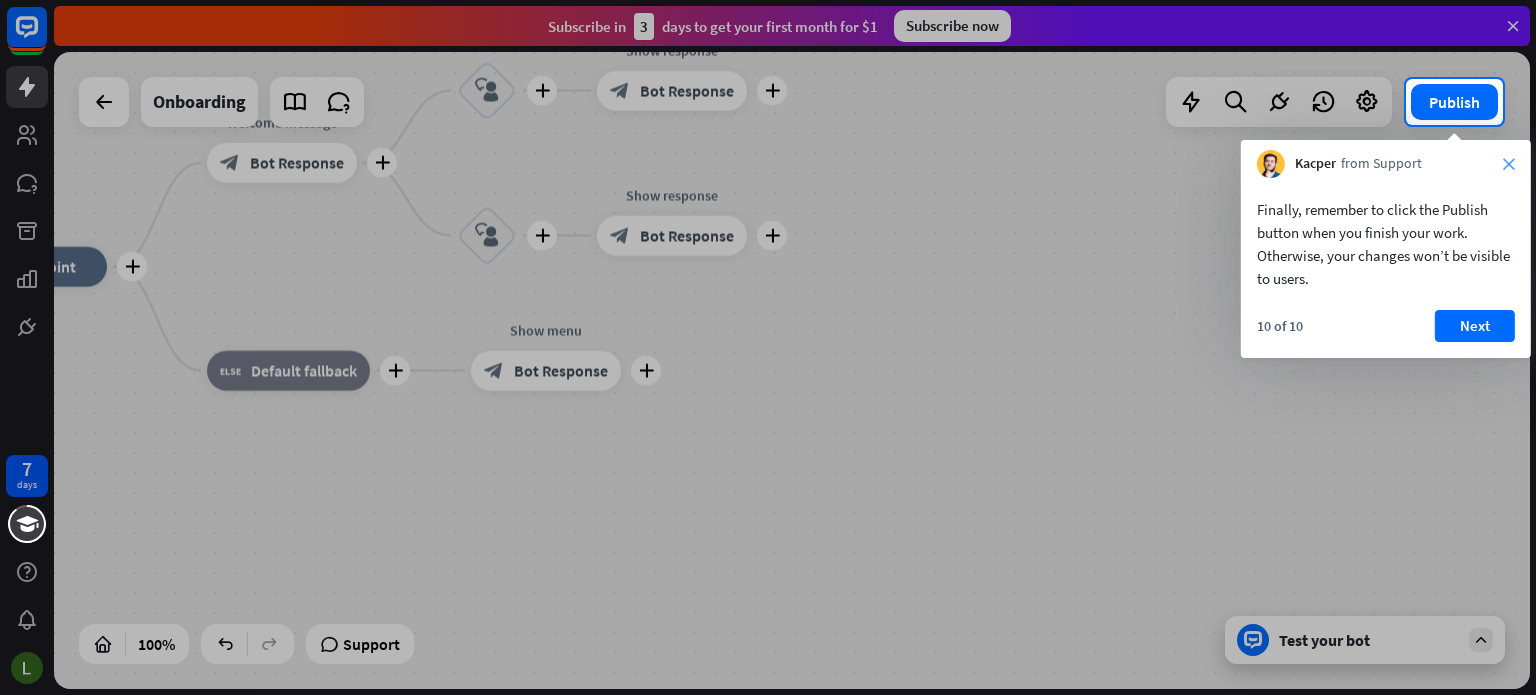 click on "close" at bounding box center (1509, 164) 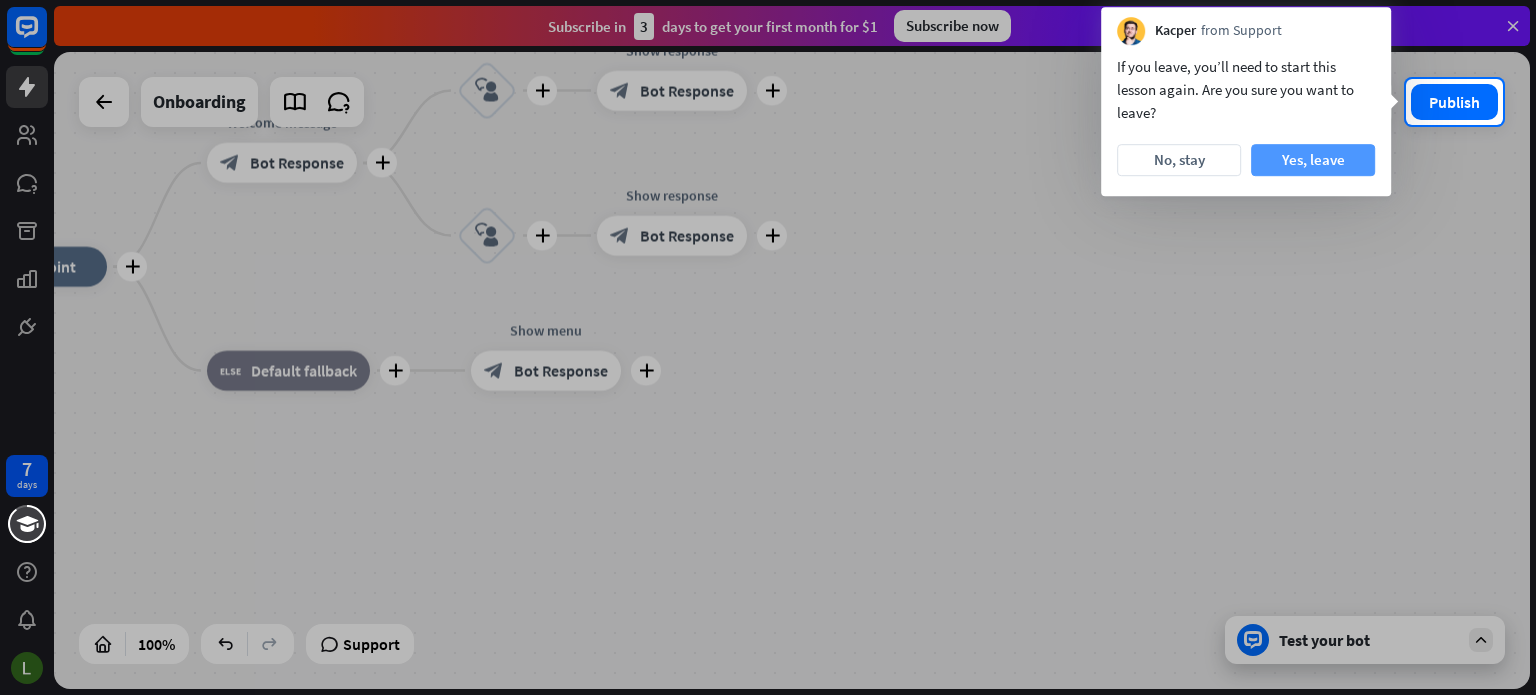 click on "Yes, leave" at bounding box center [1313, 160] 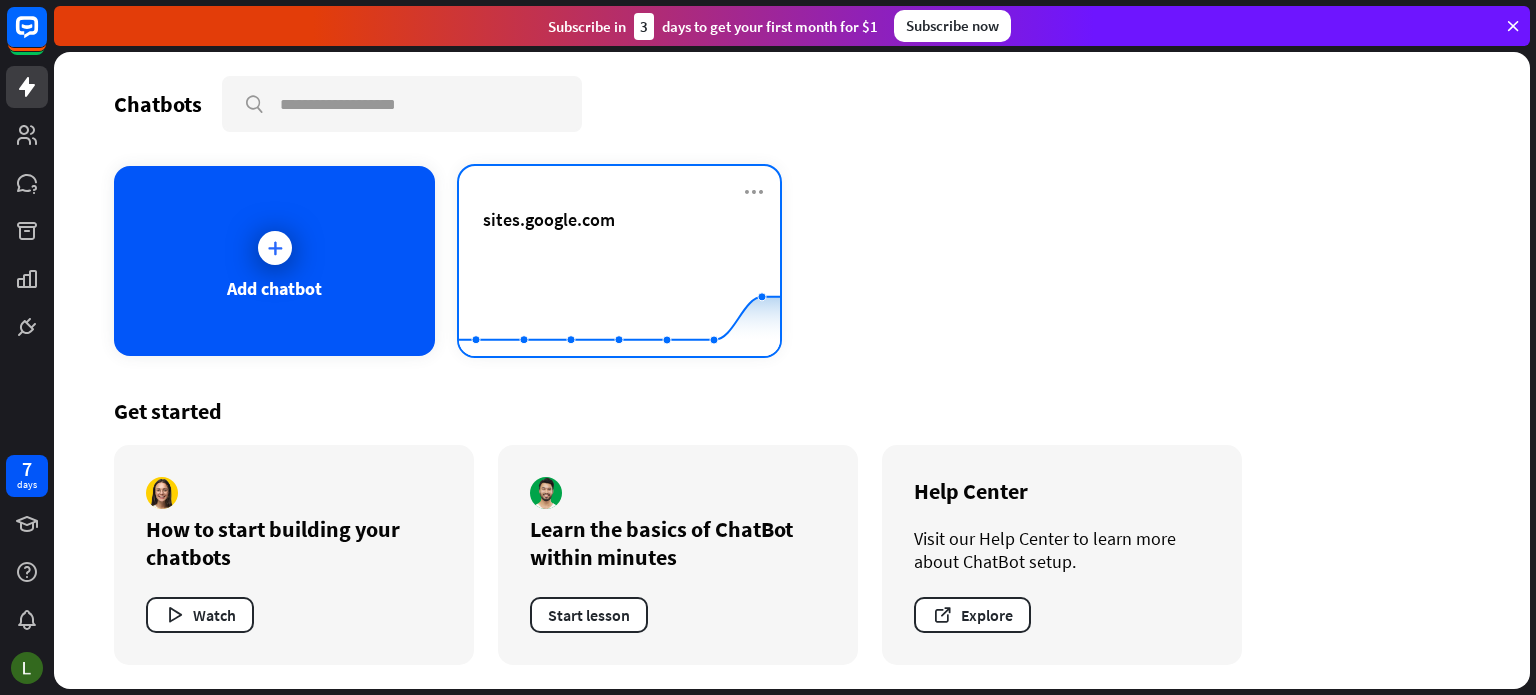 click on "sites.google.com" at bounding box center (619, 219) 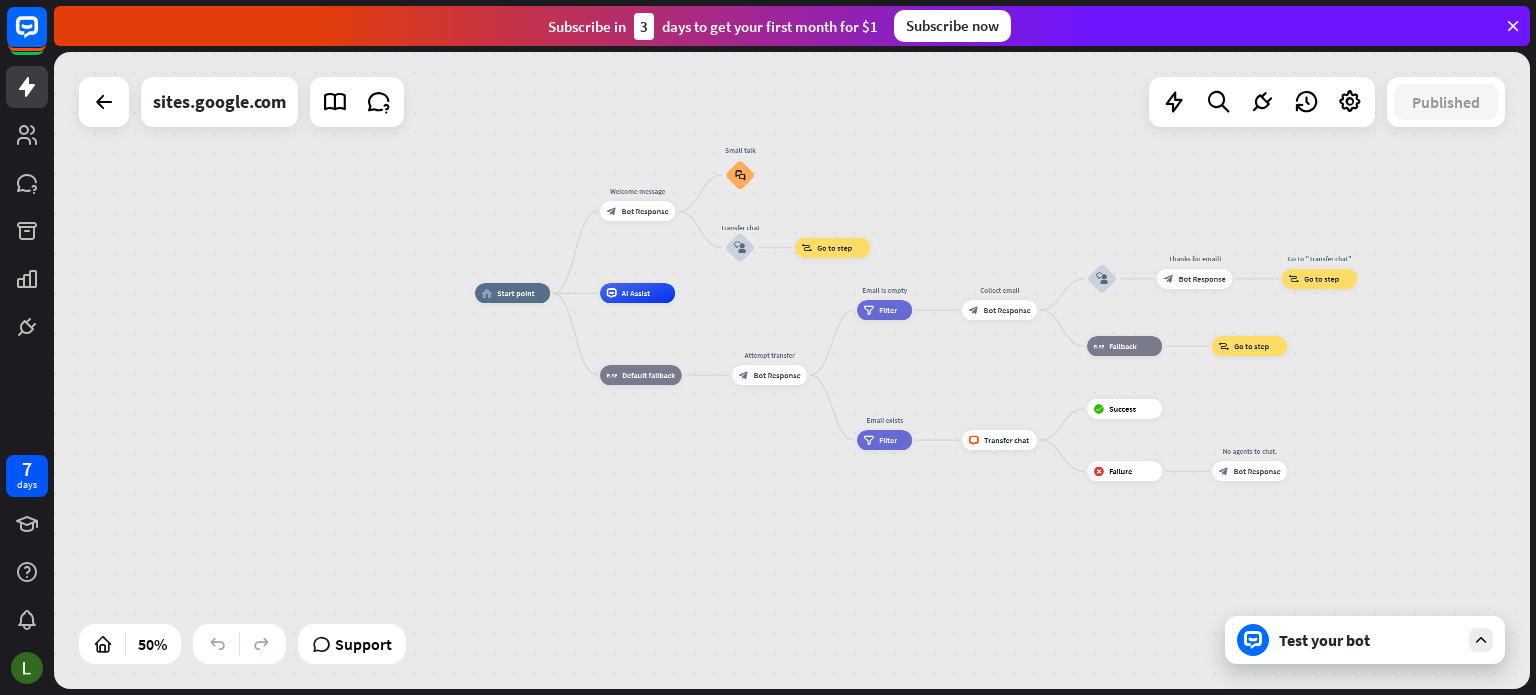 drag, startPoint x: 1024, startPoint y: 555, endPoint x: 762, endPoint y: 505, distance: 266.72833 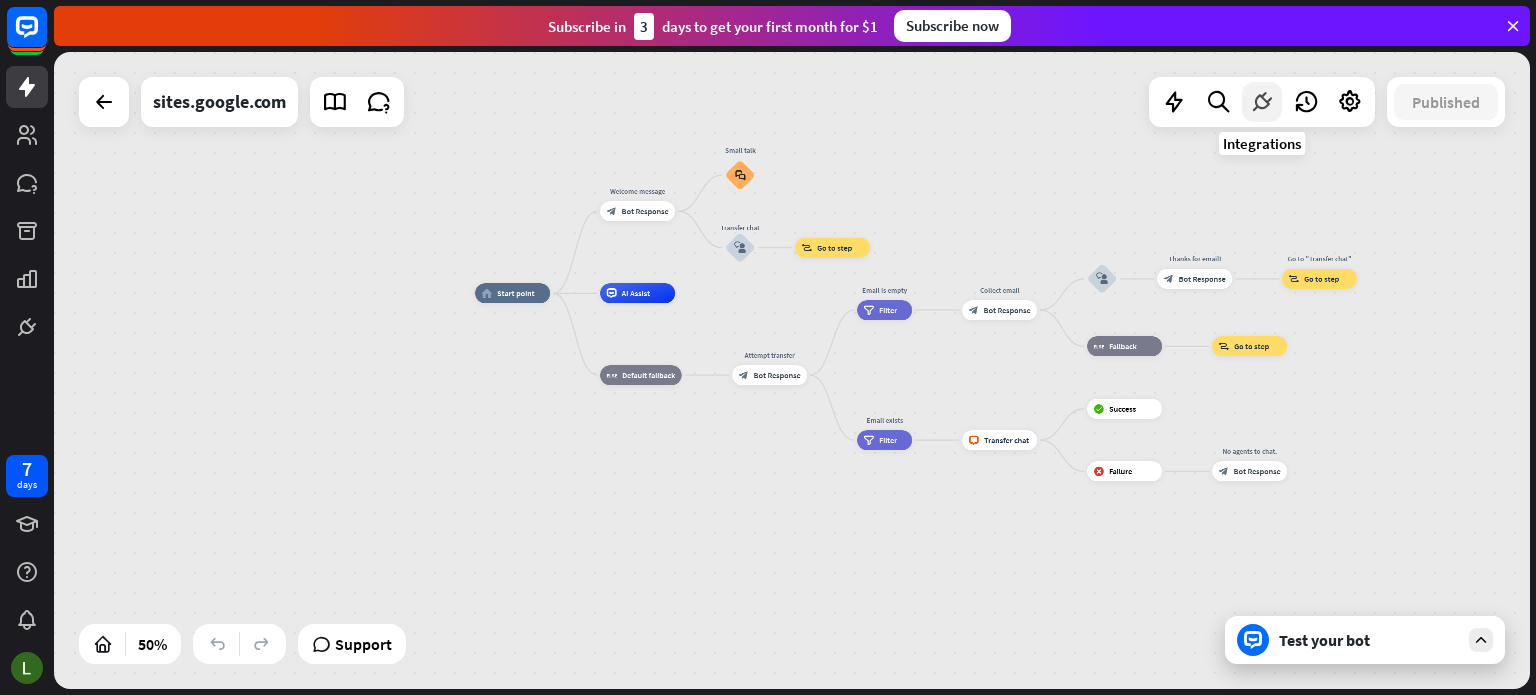 click at bounding box center (1262, 102) 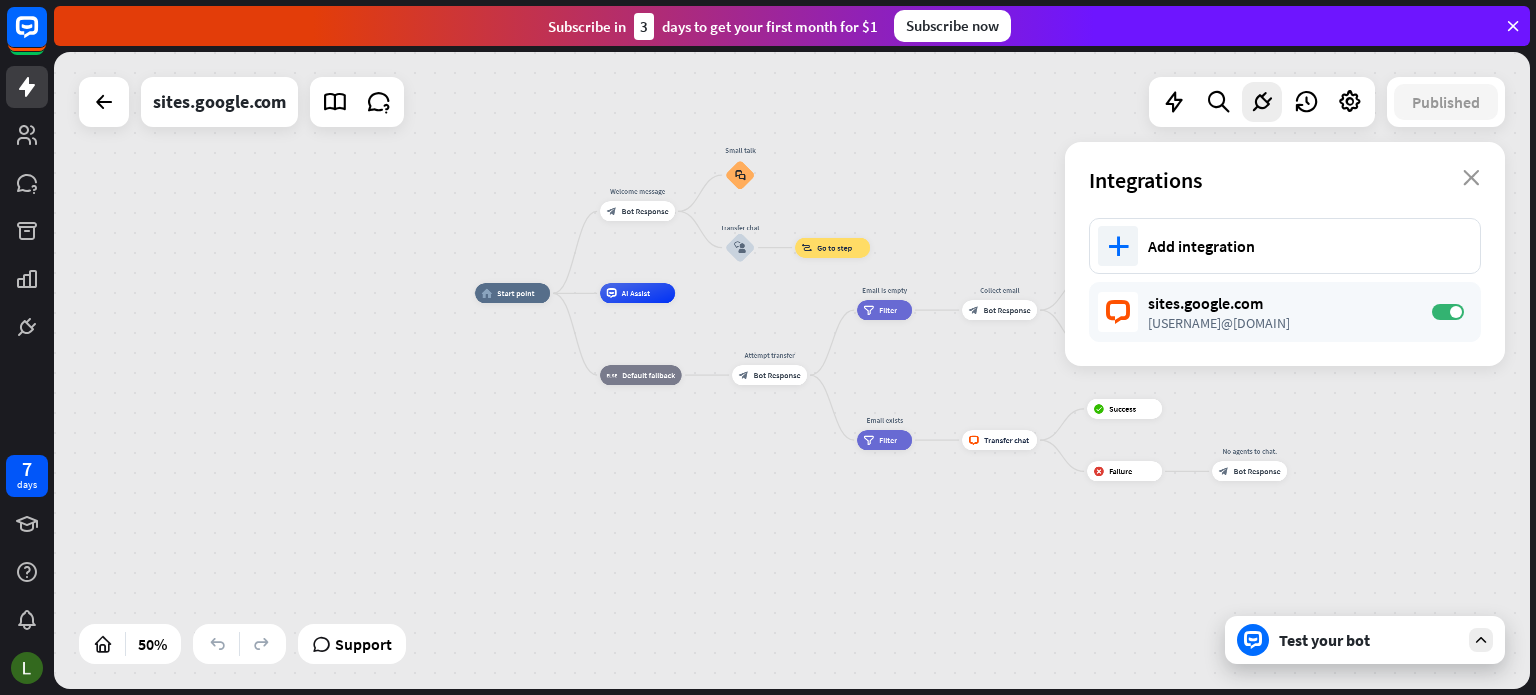 click on "home_2   Start point                 Welcome message   block_bot_response   Bot Response                 Small talk   block_faq                 Transfer chat   block_user_input                   block_goto   Go to step                     AI Assist                   block_fallback   Default fallback                 Attempt transfer   block_bot_response   Bot Response                 Email is empty   filter   Filter                 Collect email   block_bot_response   Bot Response                   block_user_input                 Thanks for email!   block_bot_response   Bot Response                 Go to "Transfer chat"   block_goto   Go to step                   block_fallback   Fallback                   block_goto   Go to step                 Email exists   filter   Filter                   block_livechat   Transfer chat                   block_success   Success                   block_failure   Failure                 No agents to chat.   block_bot_response   Bot Response" at bounding box center [844, 452] 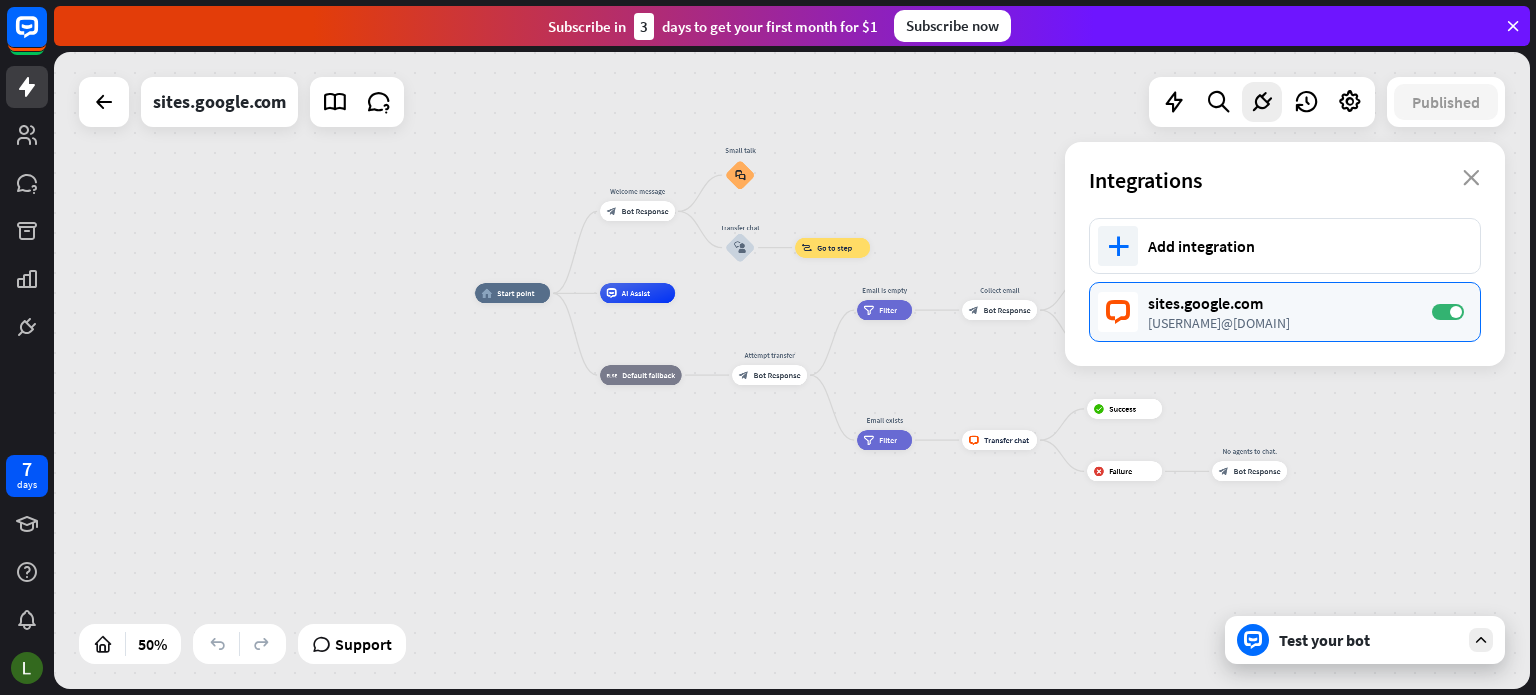 click on "sites.google.com" at bounding box center (1280, 303) 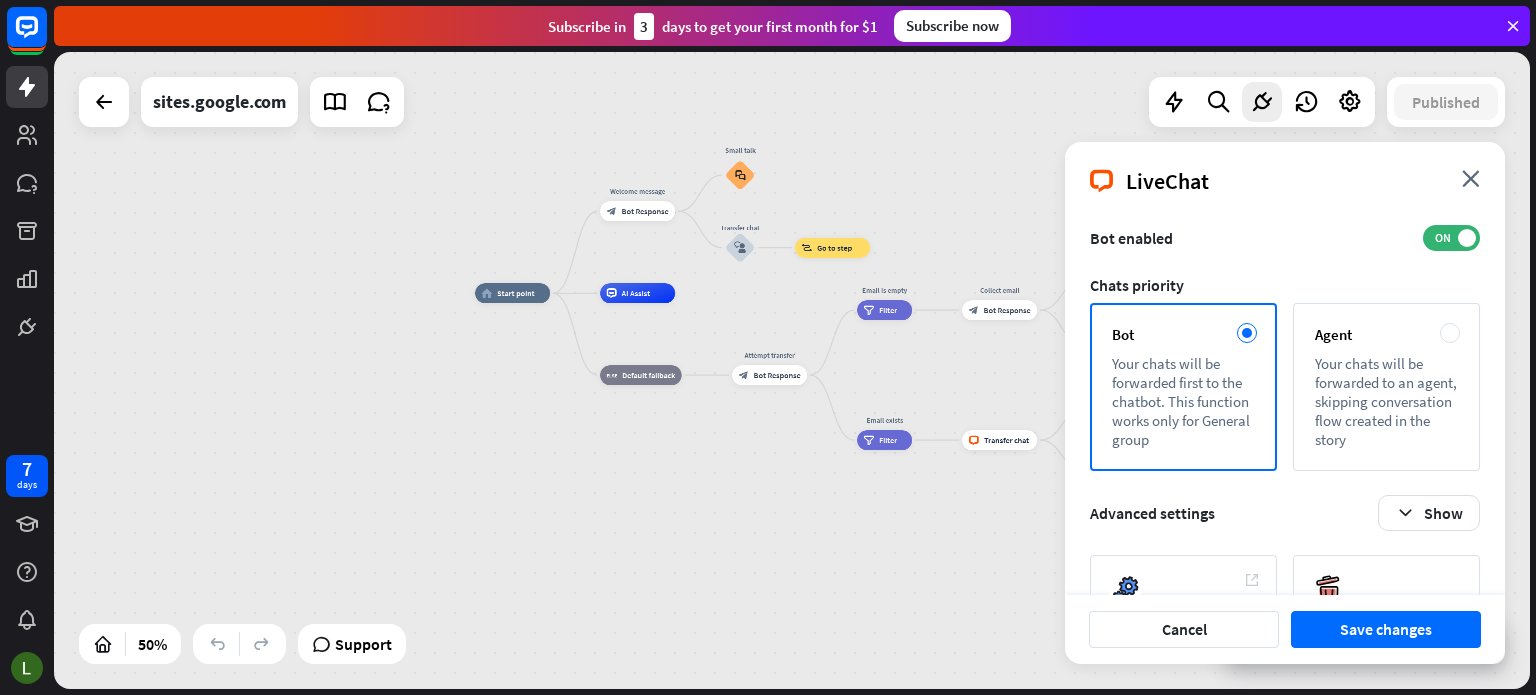 scroll, scrollTop: 200, scrollLeft: 0, axis: vertical 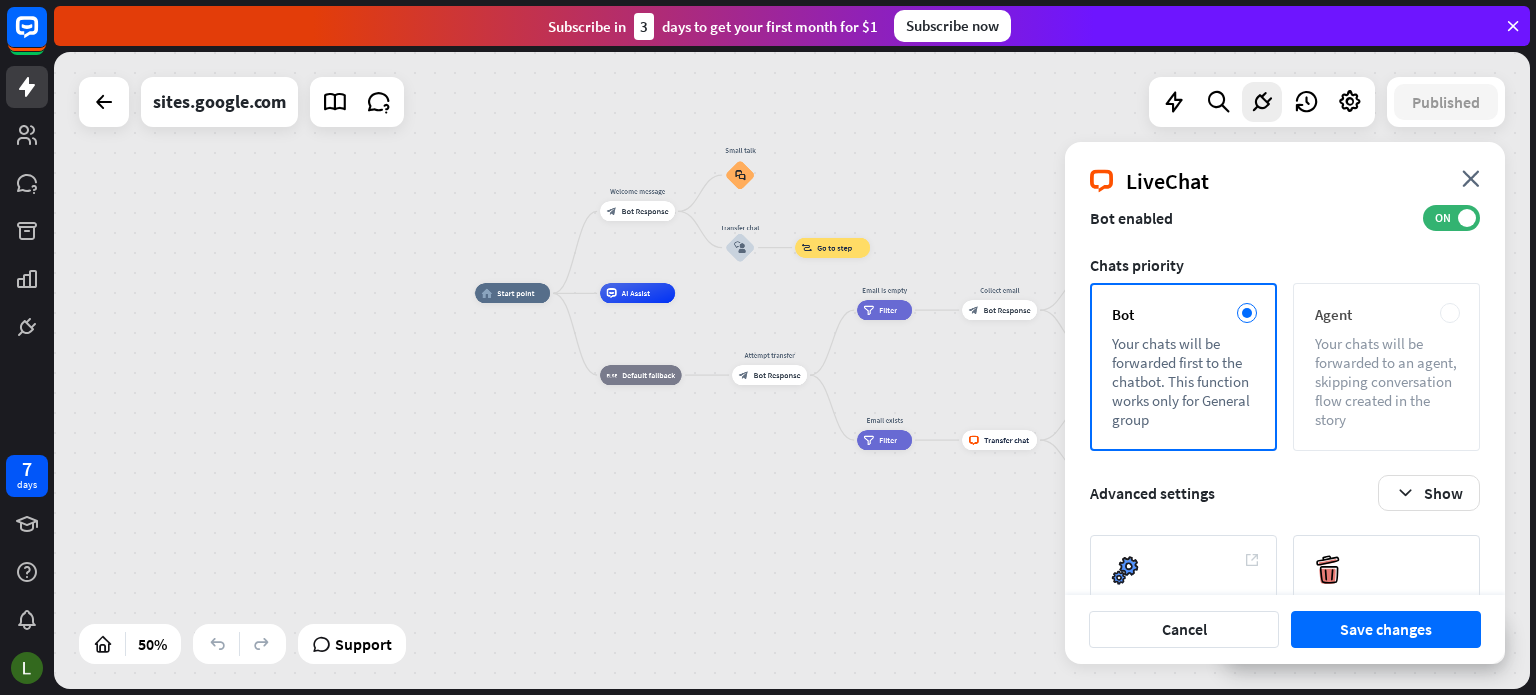 click on "Your chats will be forwarded to an agent,
skipping conversation flow created in the story" at bounding box center [1386, 381] 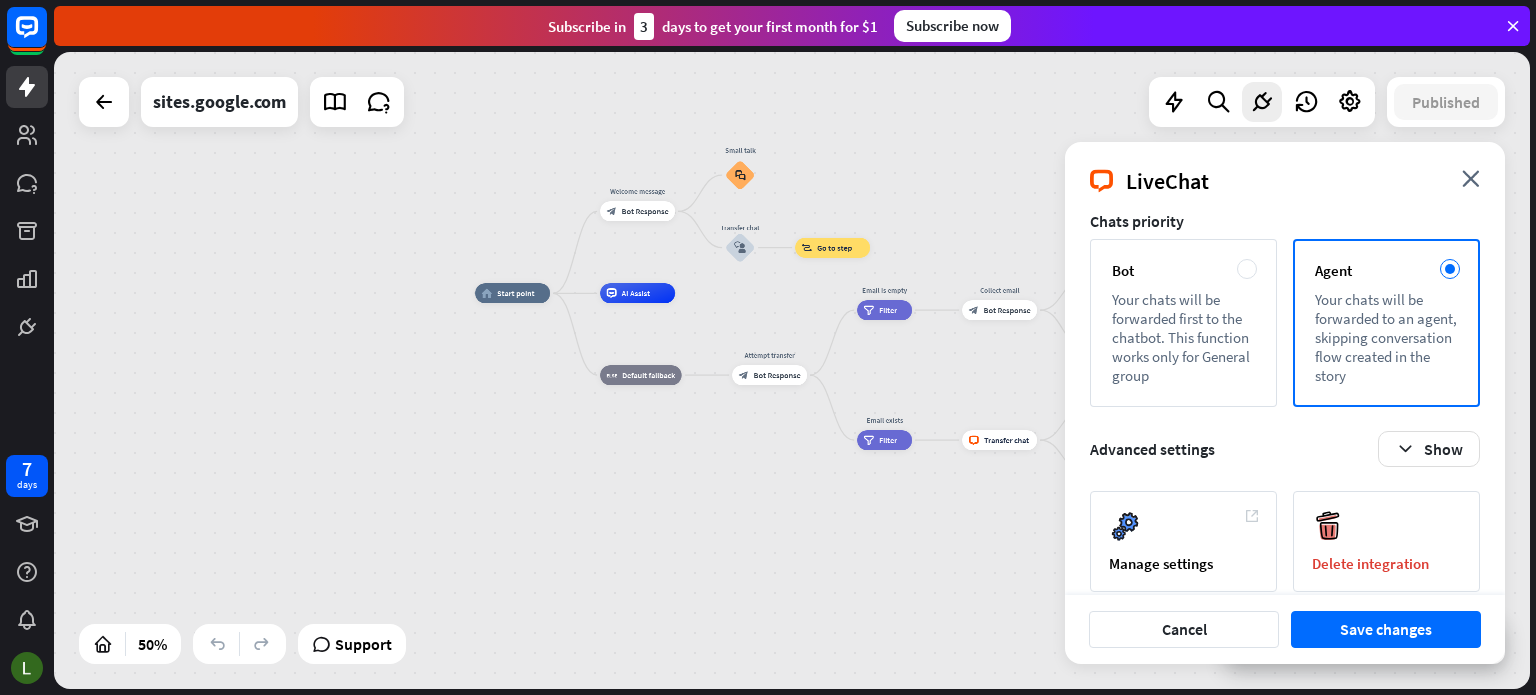 scroll, scrollTop: 265, scrollLeft: 0, axis: vertical 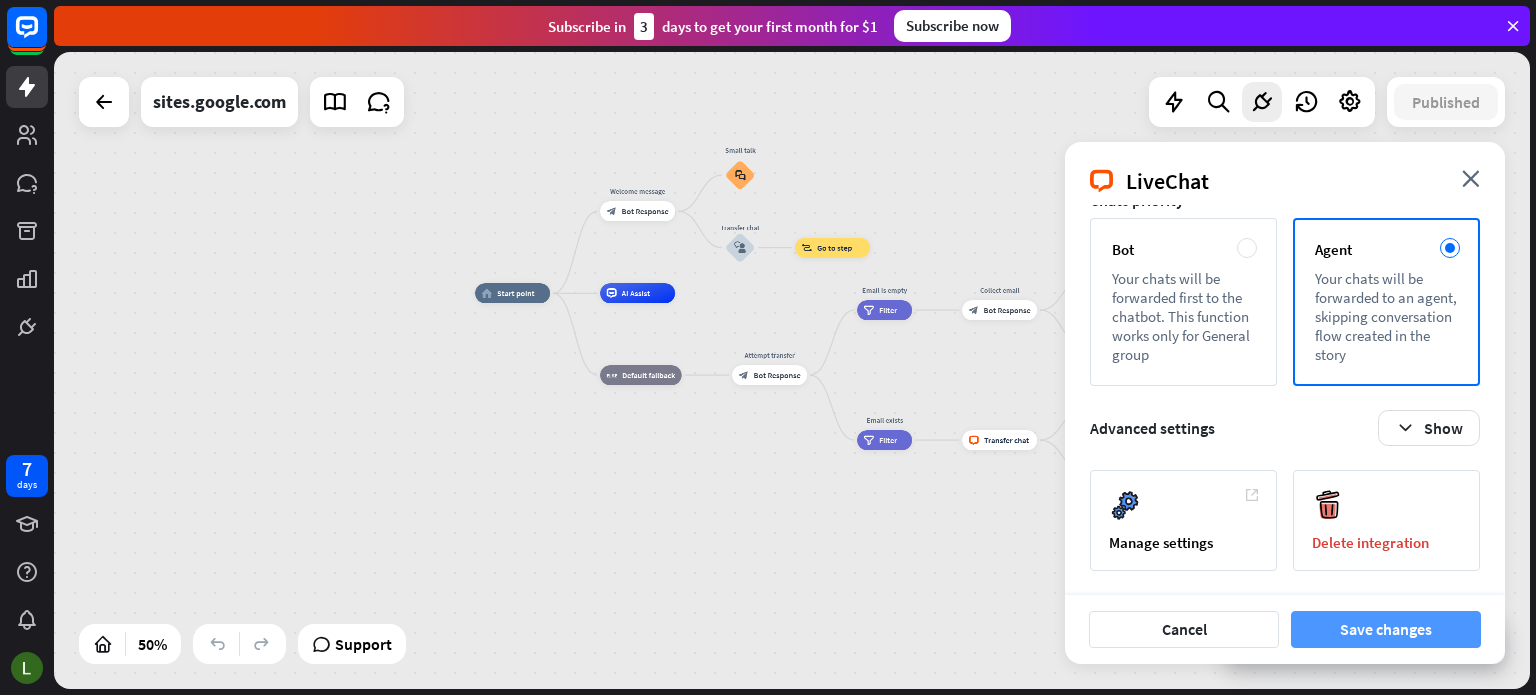 click on "Save changes" at bounding box center (1386, 629) 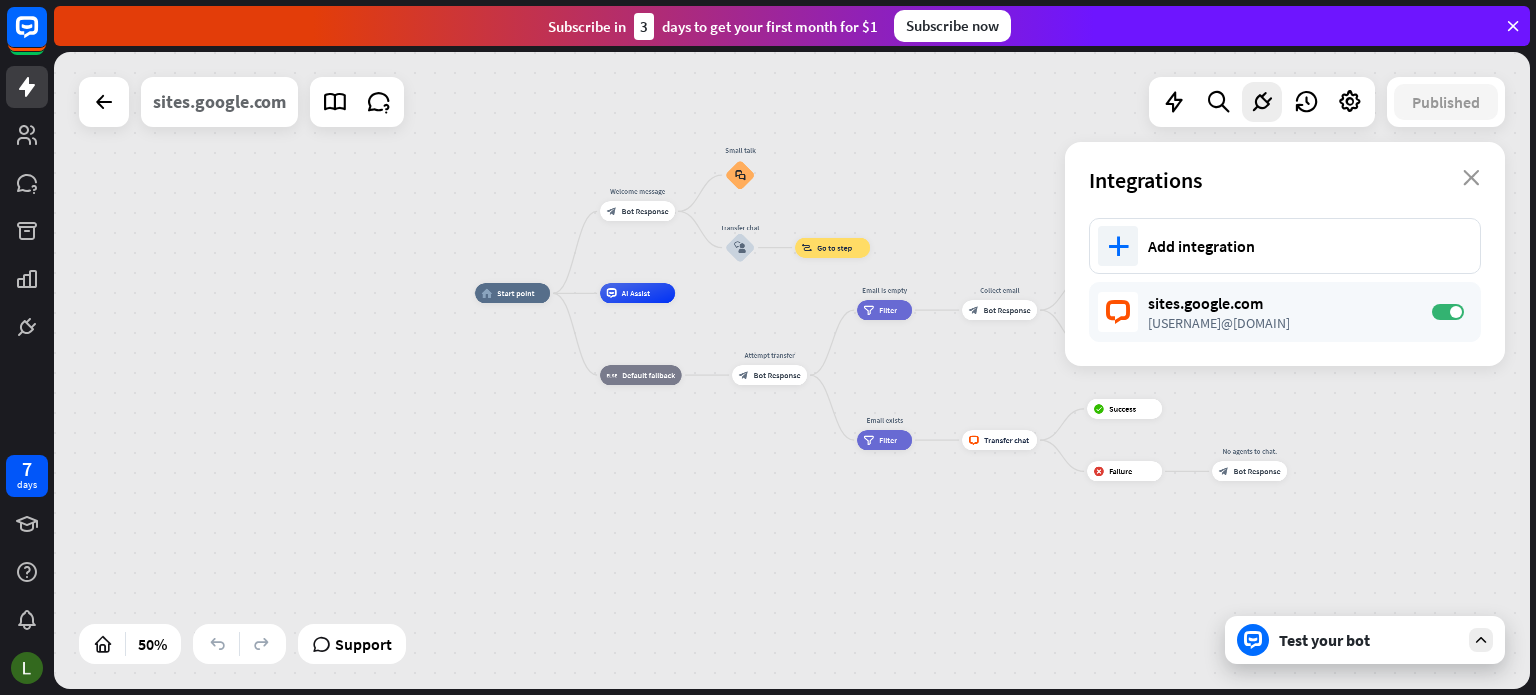 click on "sites.google.com" at bounding box center [219, 102] 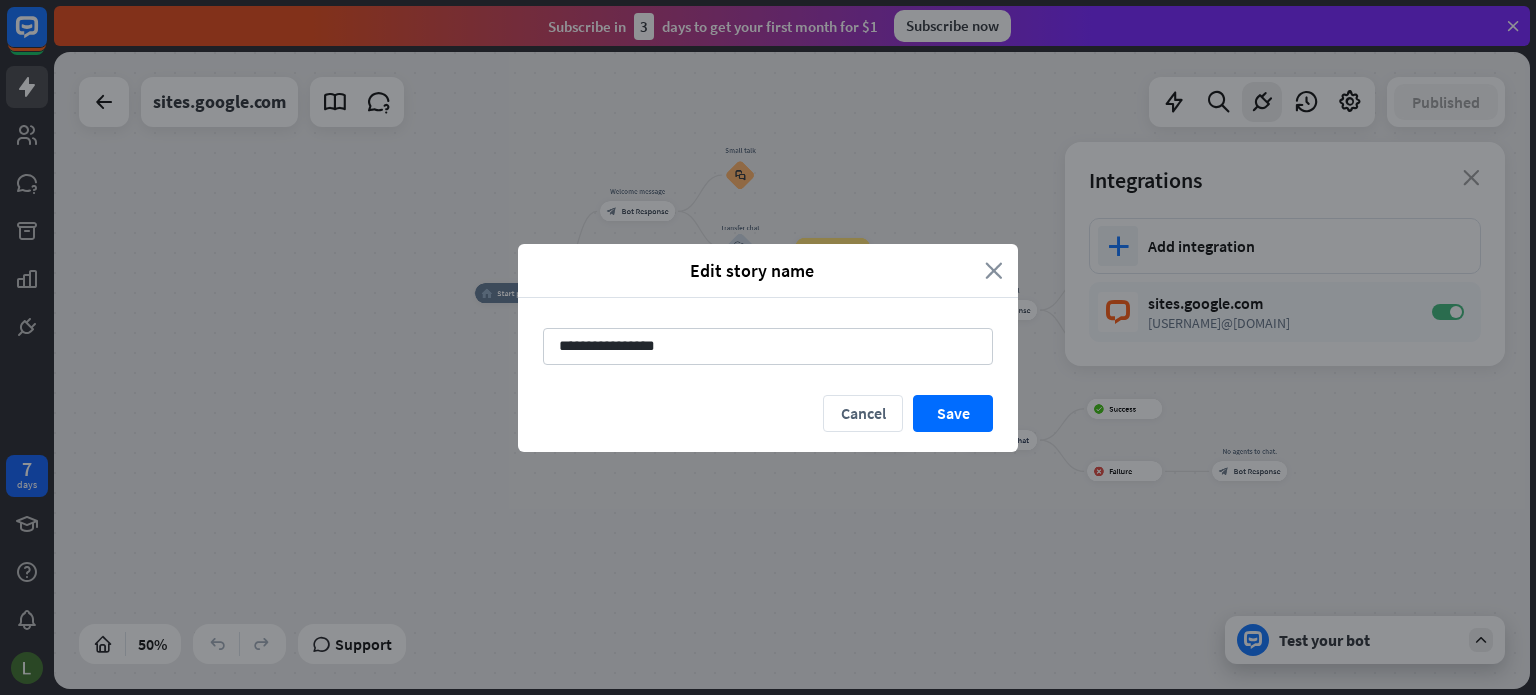 click on "close" at bounding box center (994, 270) 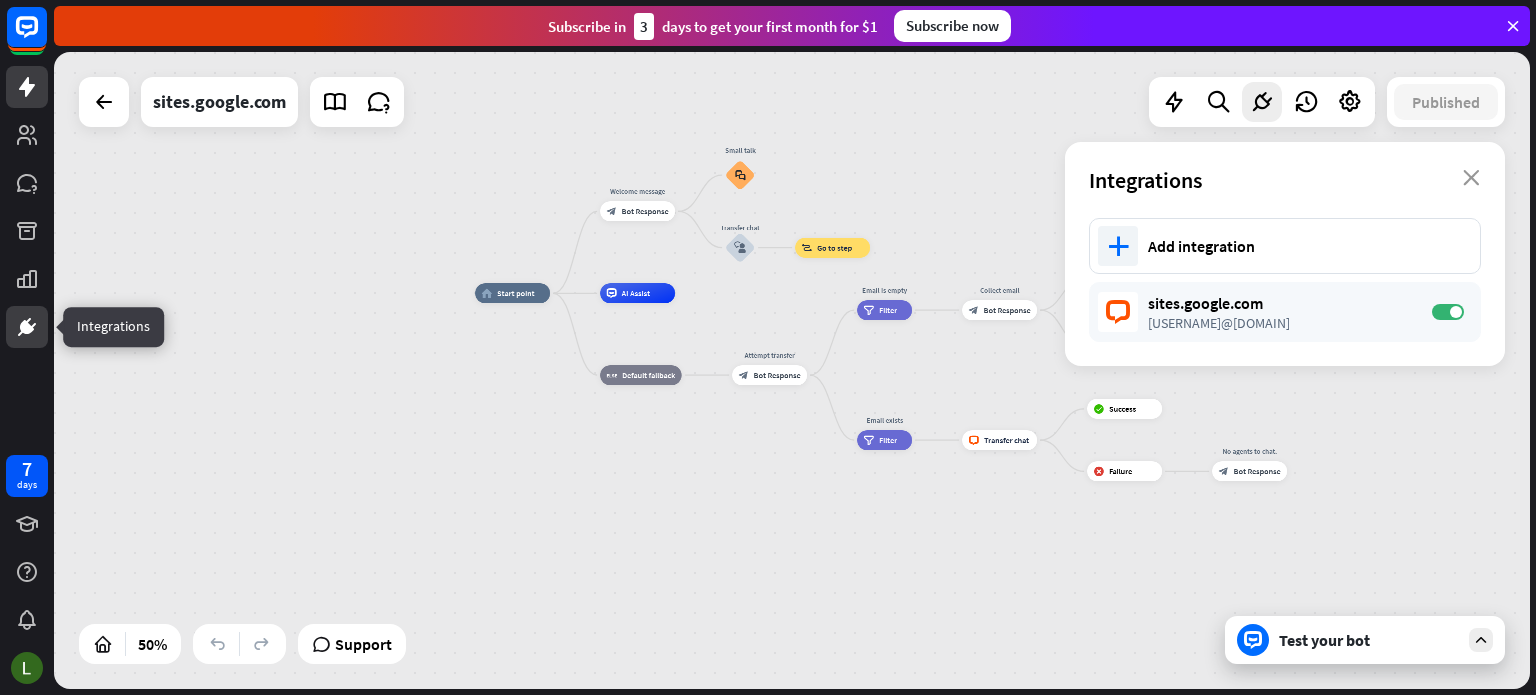 click 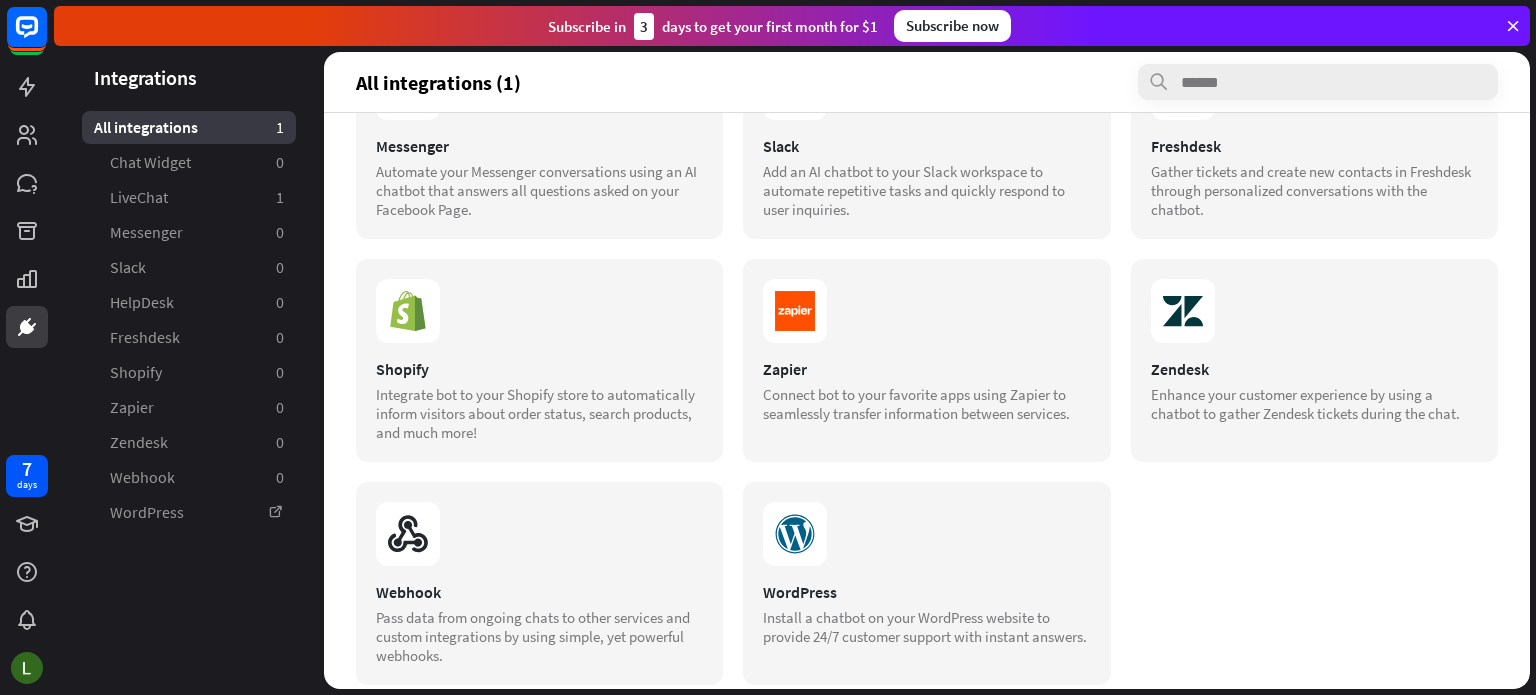 scroll, scrollTop: 359, scrollLeft: 0, axis: vertical 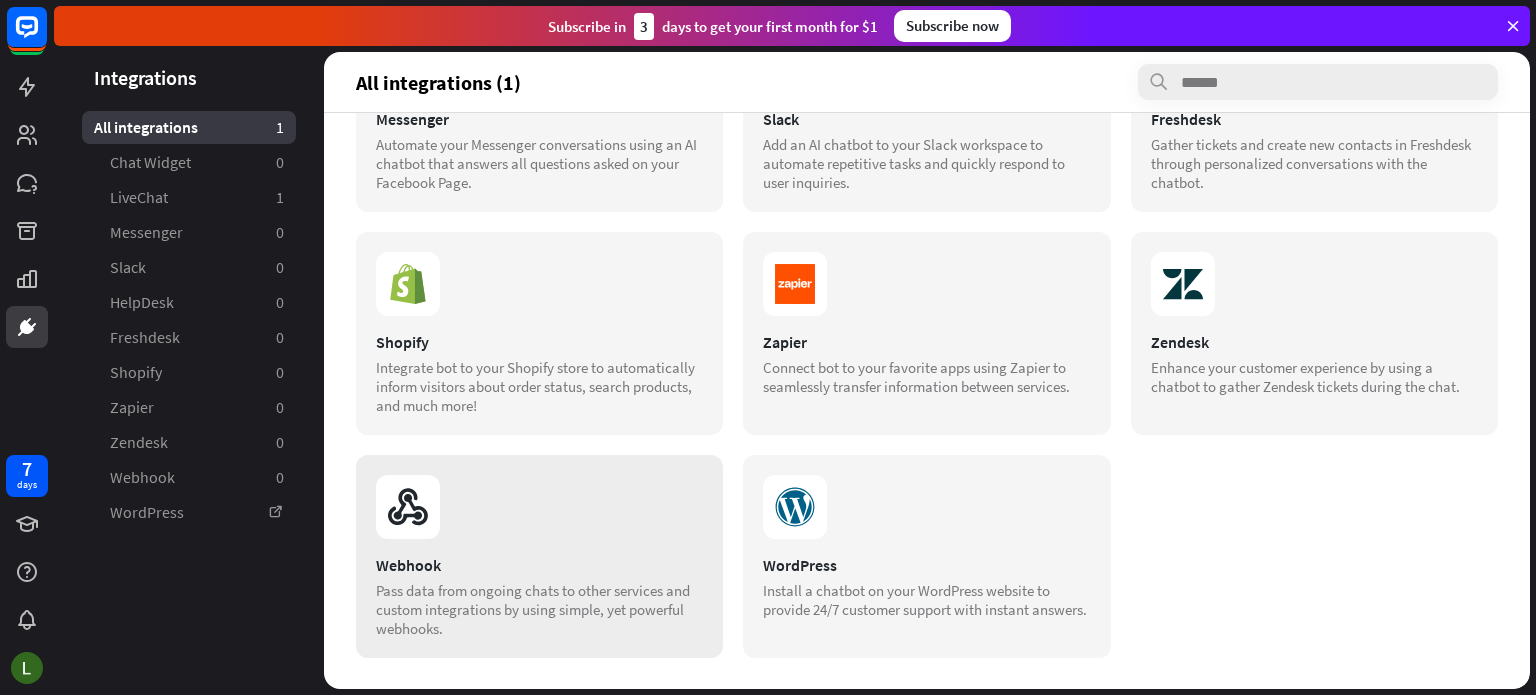 click on "Pass data from ongoing chats to other services and custom integrations by using simple, yet powerful webhooks." at bounding box center [539, 609] 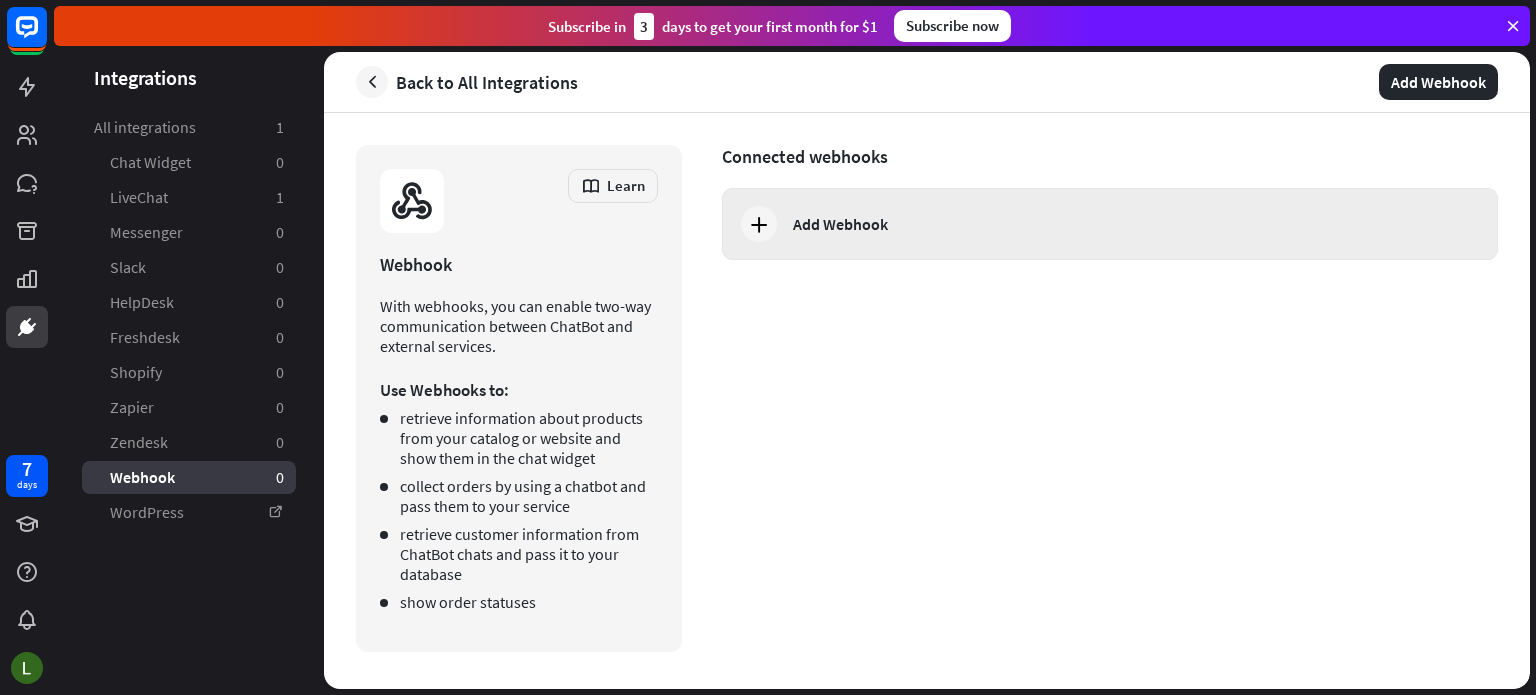 click at bounding box center (759, 224) 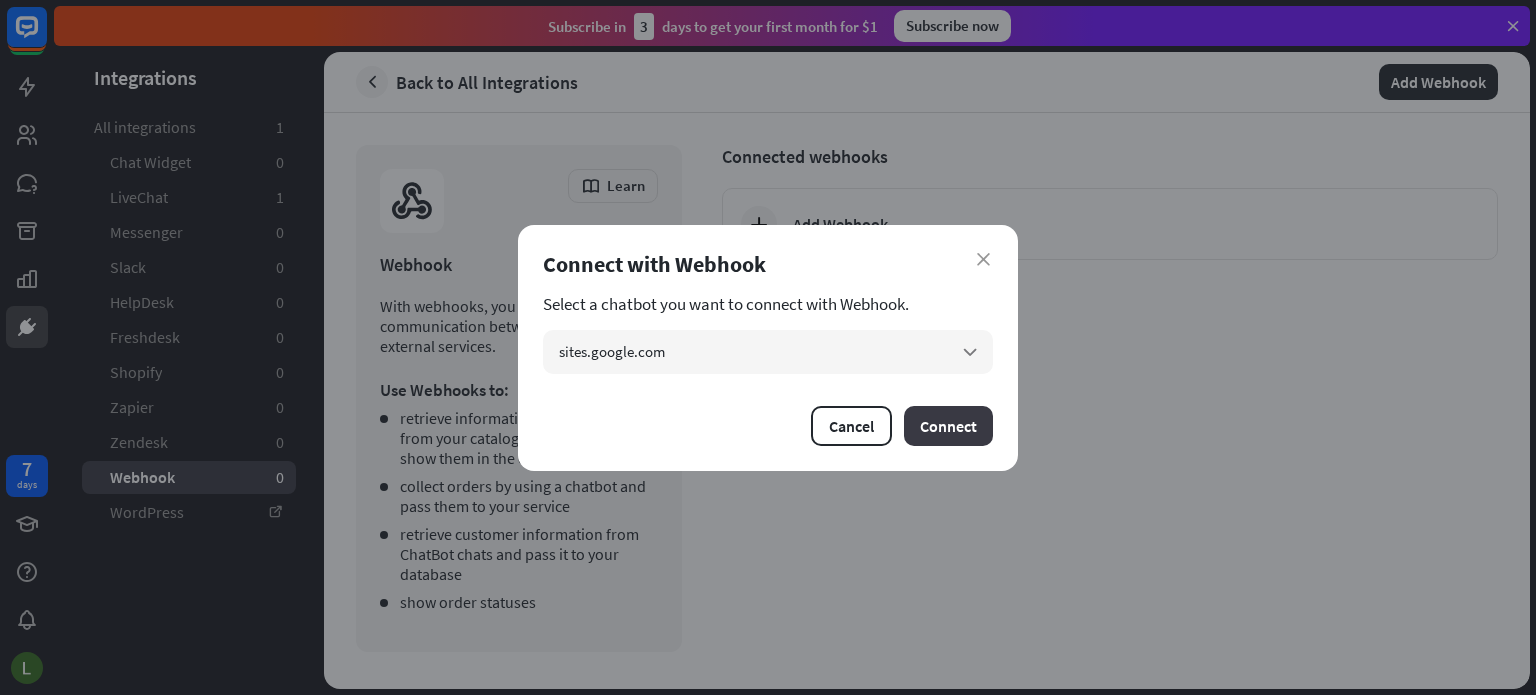 click on "Connect" at bounding box center (948, 426) 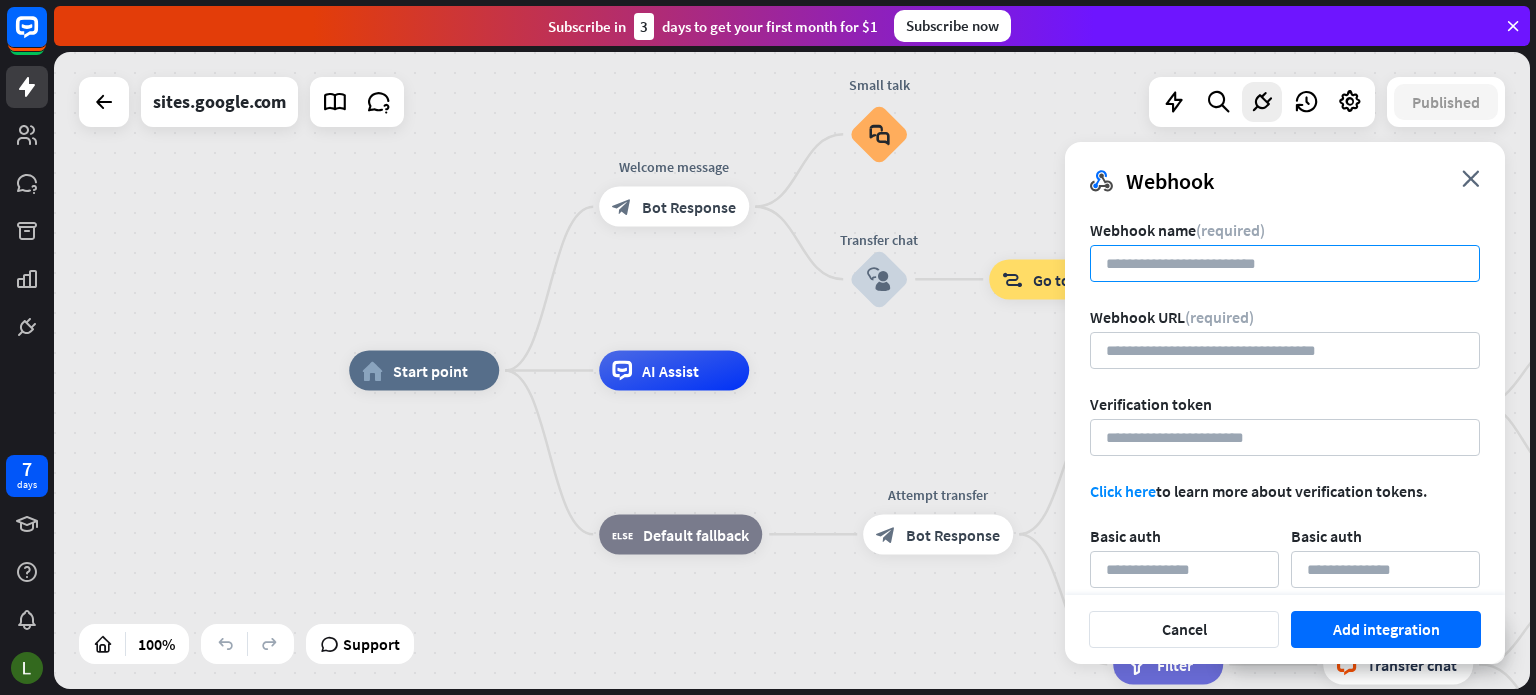 click at bounding box center (1285, 263) 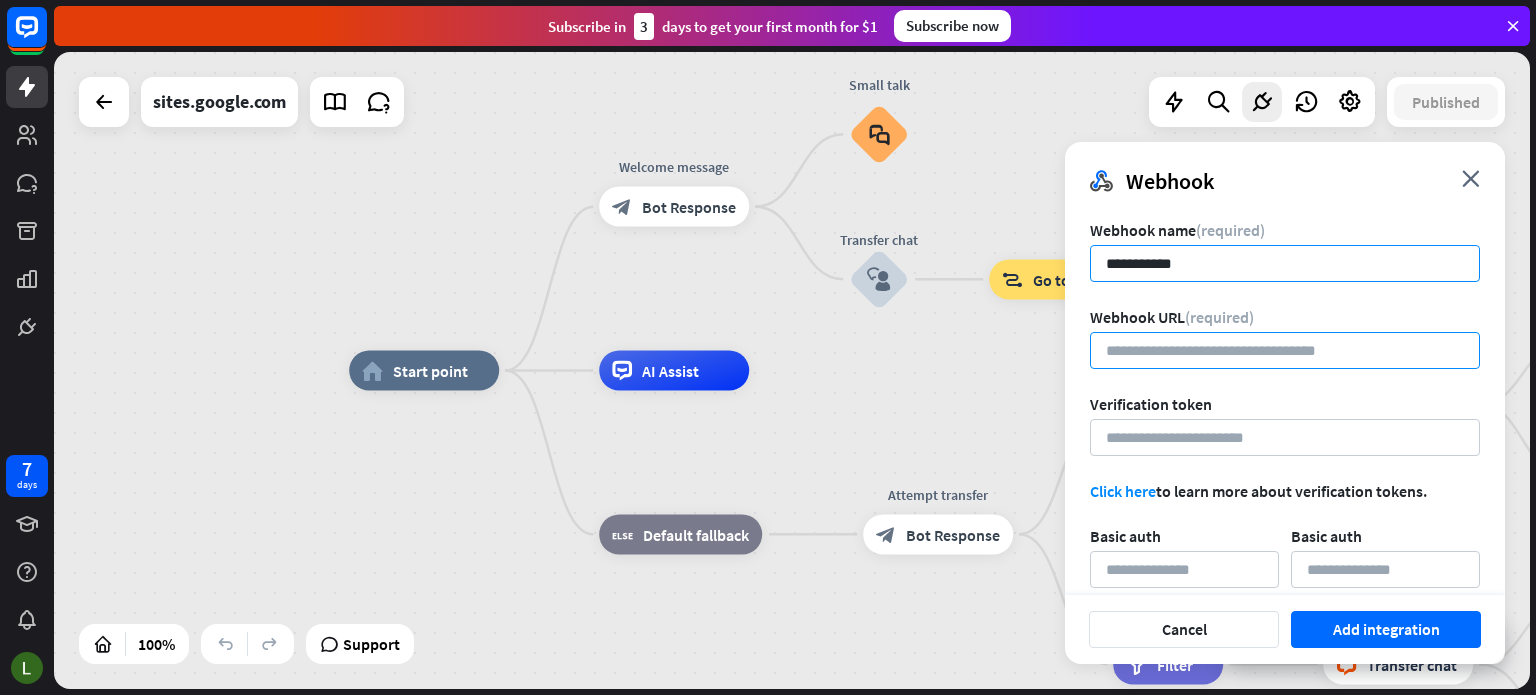 scroll, scrollTop: 0, scrollLeft: 0, axis: both 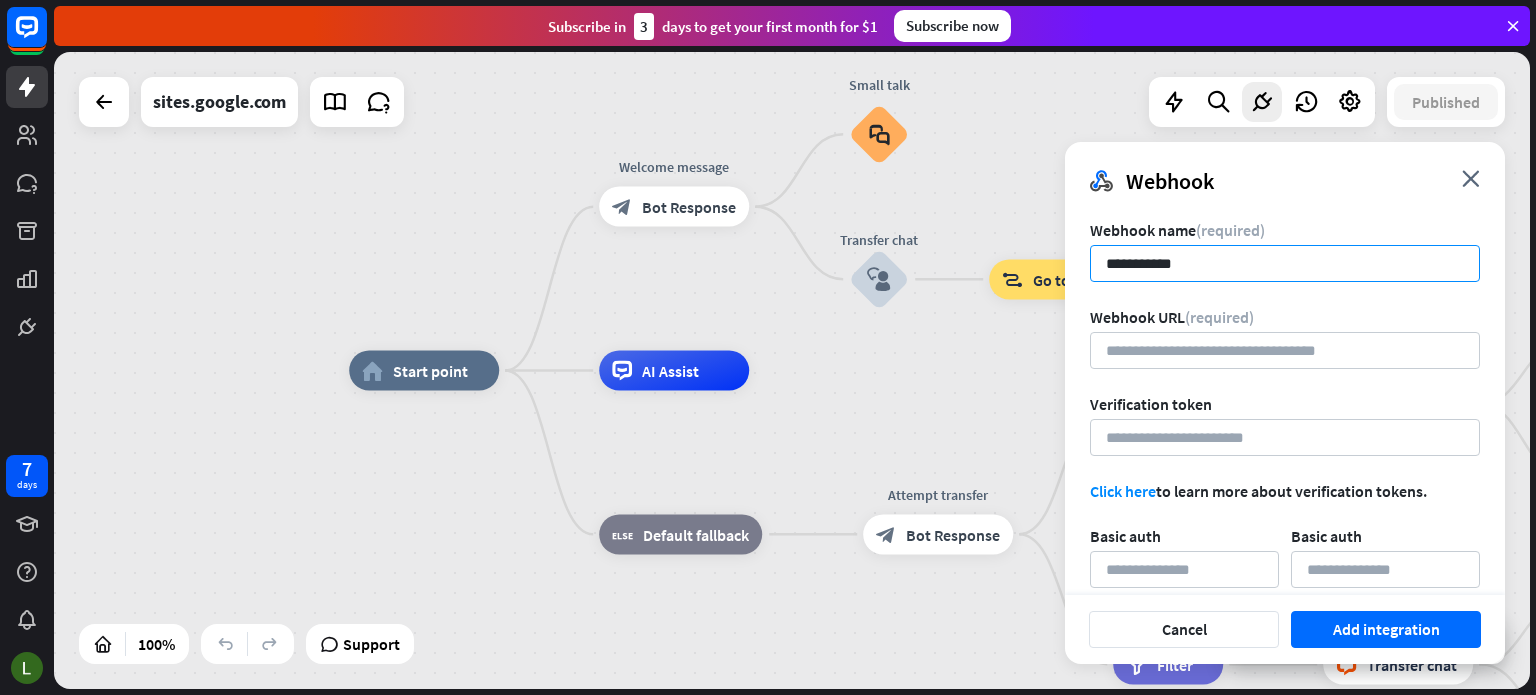 type on "**********" 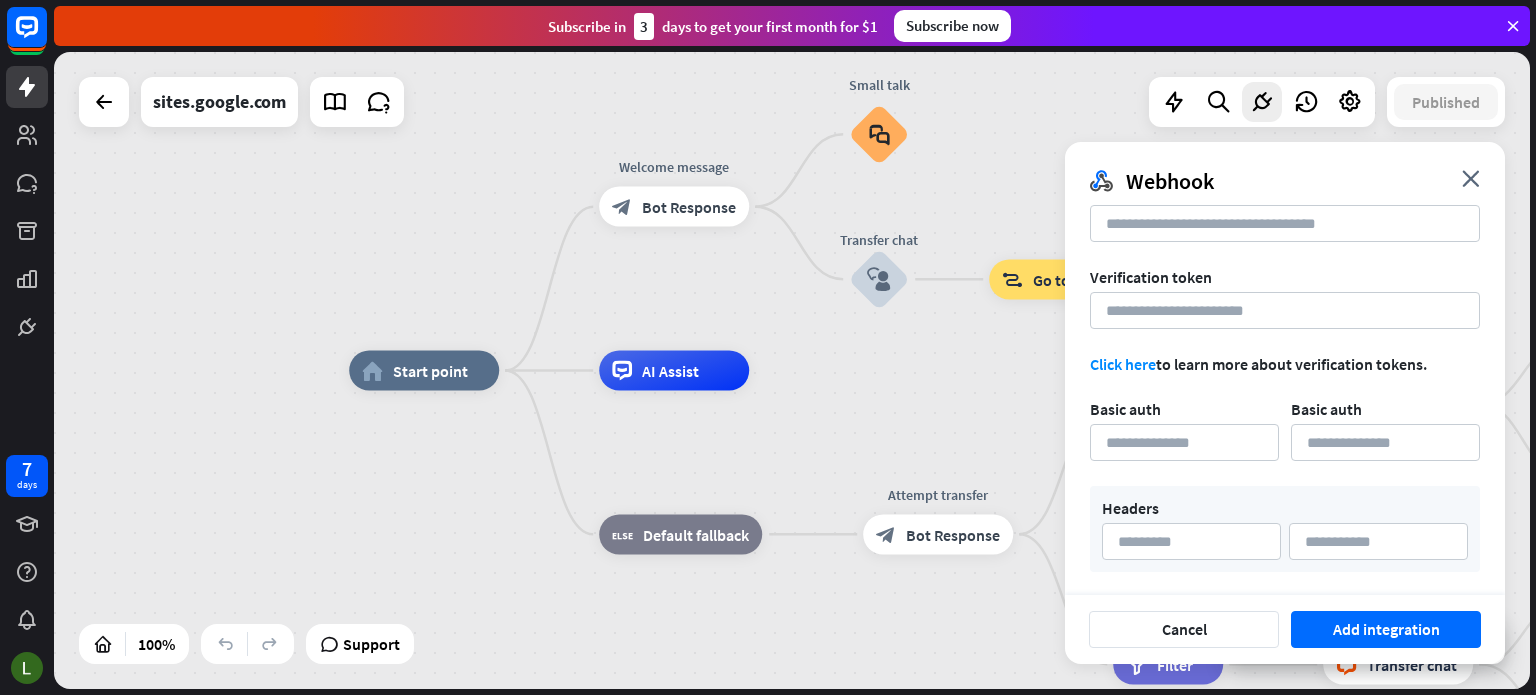 scroll, scrollTop: 128, scrollLeft: 0, axis: vertical 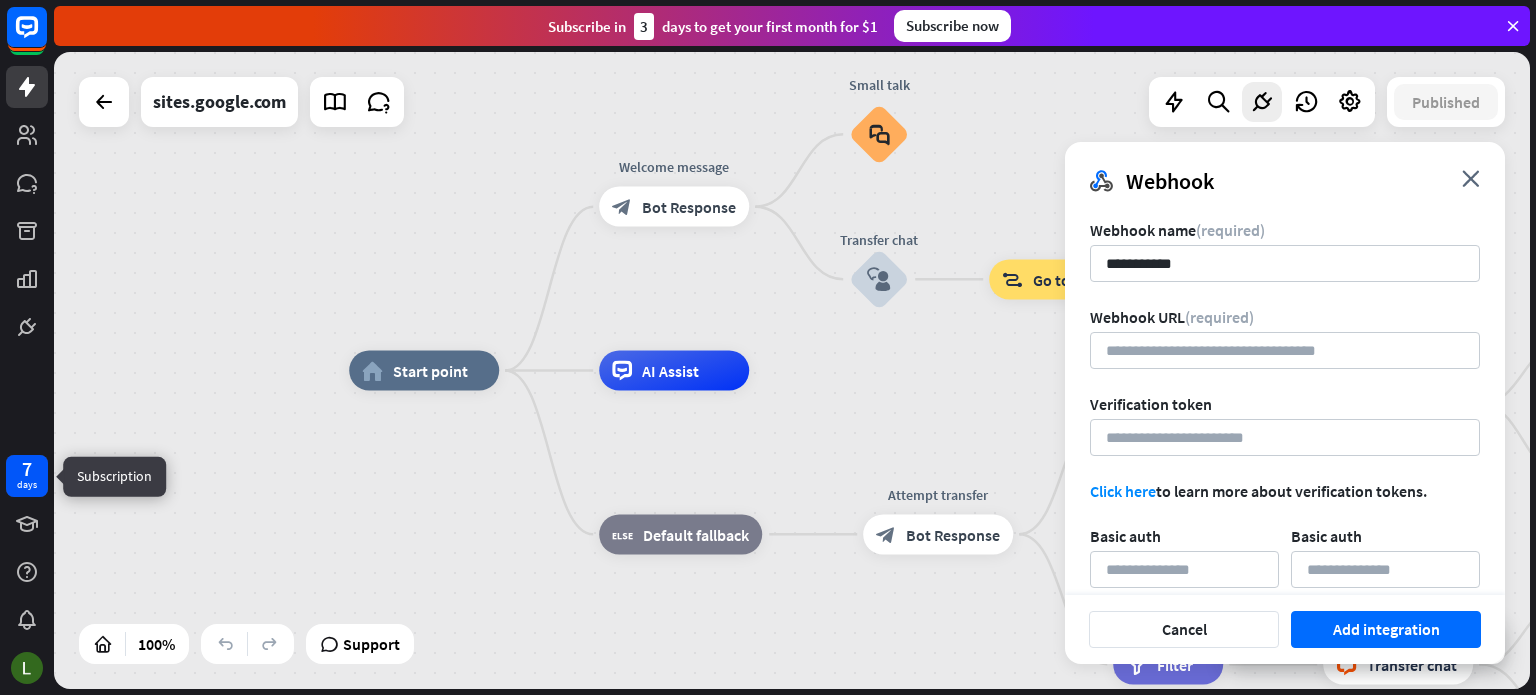 click on "7" at bounding box center [27, 469] 